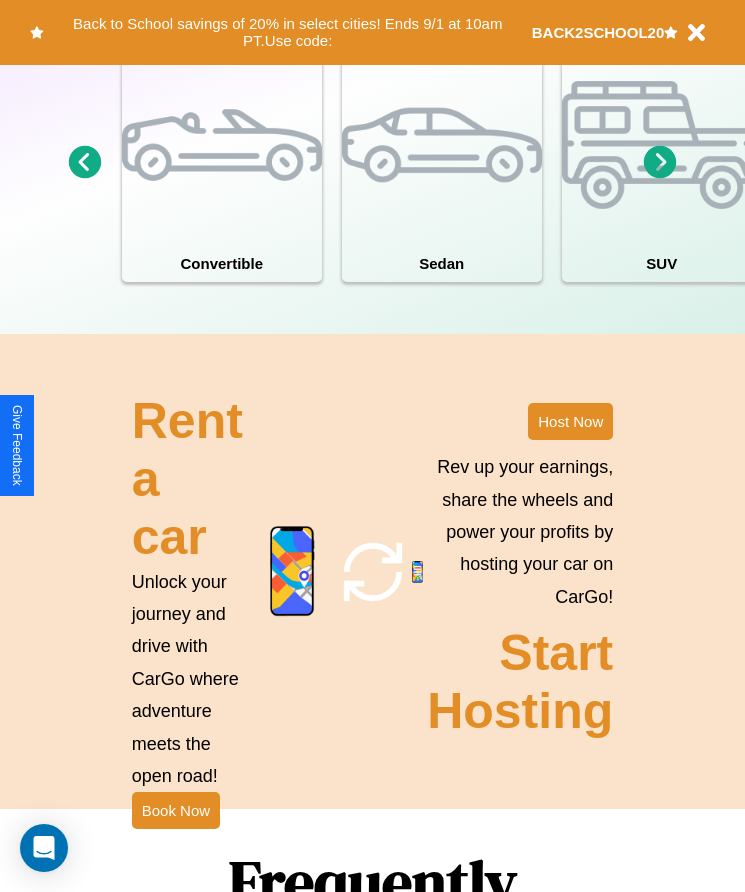 scroll, scrollTop: 1855, scrollLeft: 0, axis: vertical 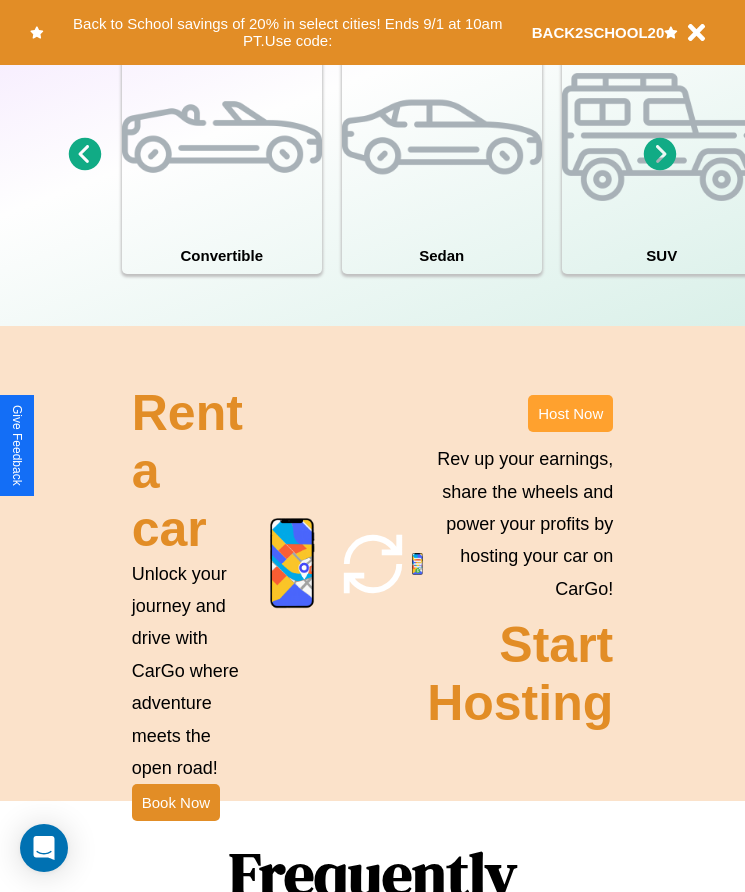 click on "Host Now" at bounding box center [570, 413] 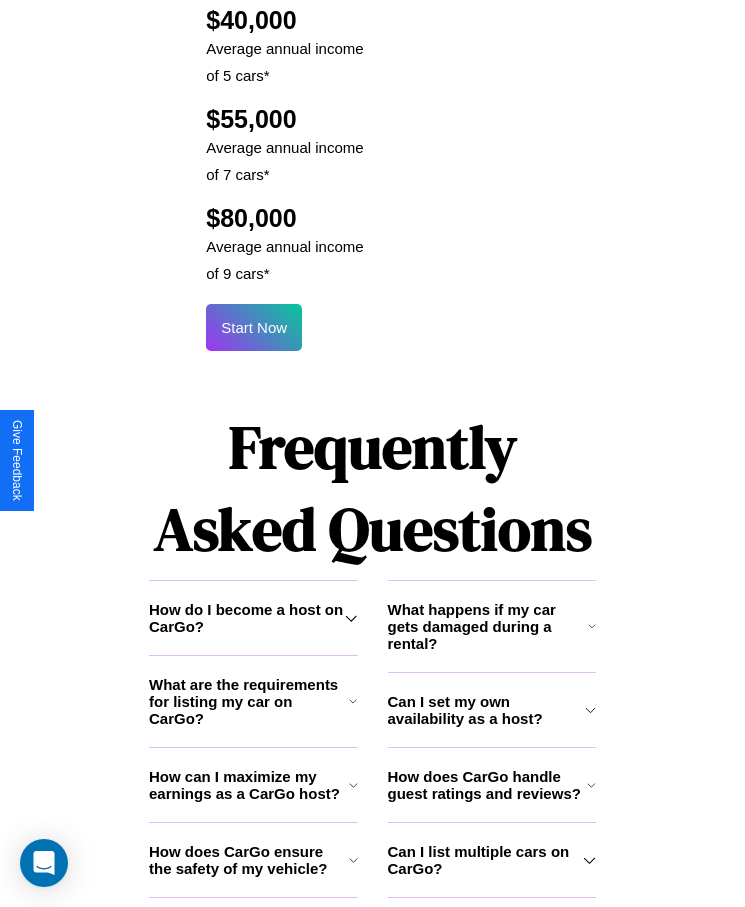 scroll, scrollTop: 2638, scrollLeft: 0, axis: vertical 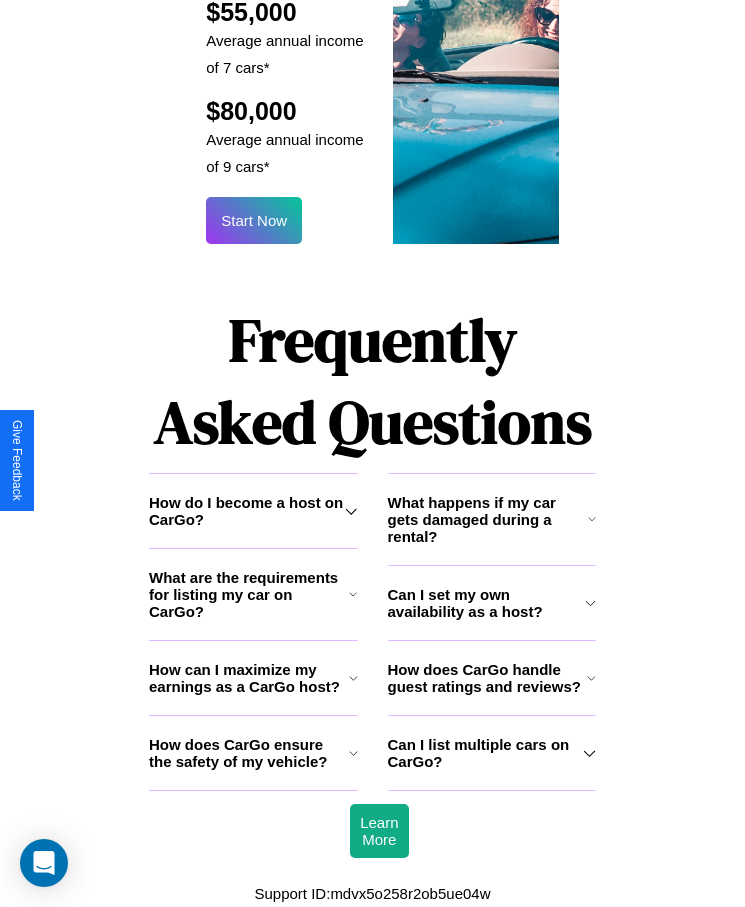 click on "How does CarGo ensure the safety of my vehicle?" at bounding box center (249, 753) 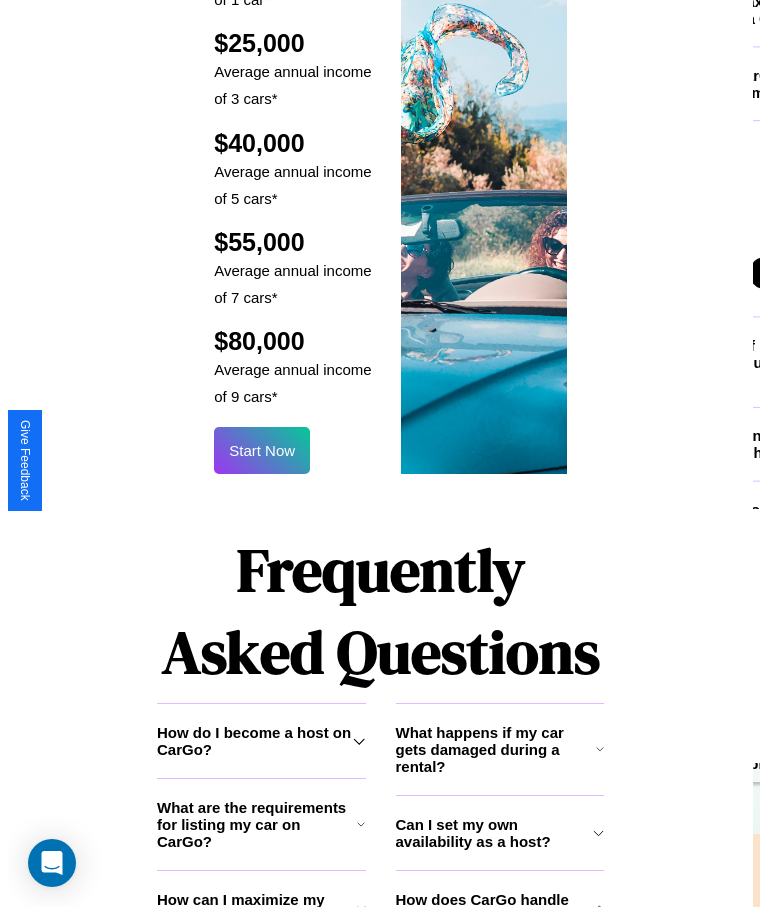 scroll, scrollTop: 2405, scrollLeft: 0, axis: vertical 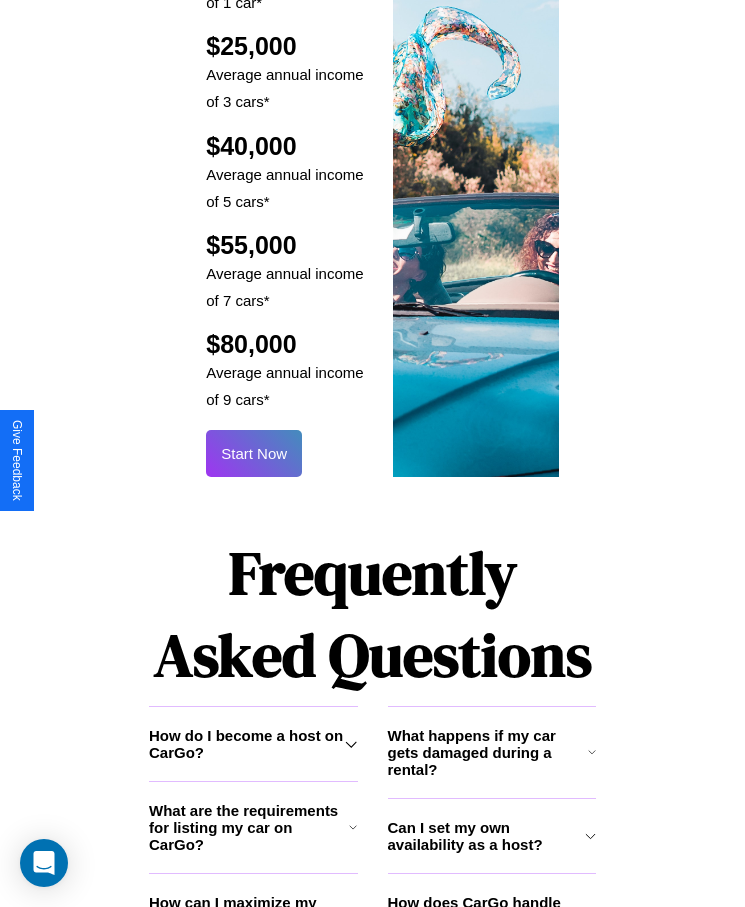 click on "Start Now" at bounding box center [254, 453] 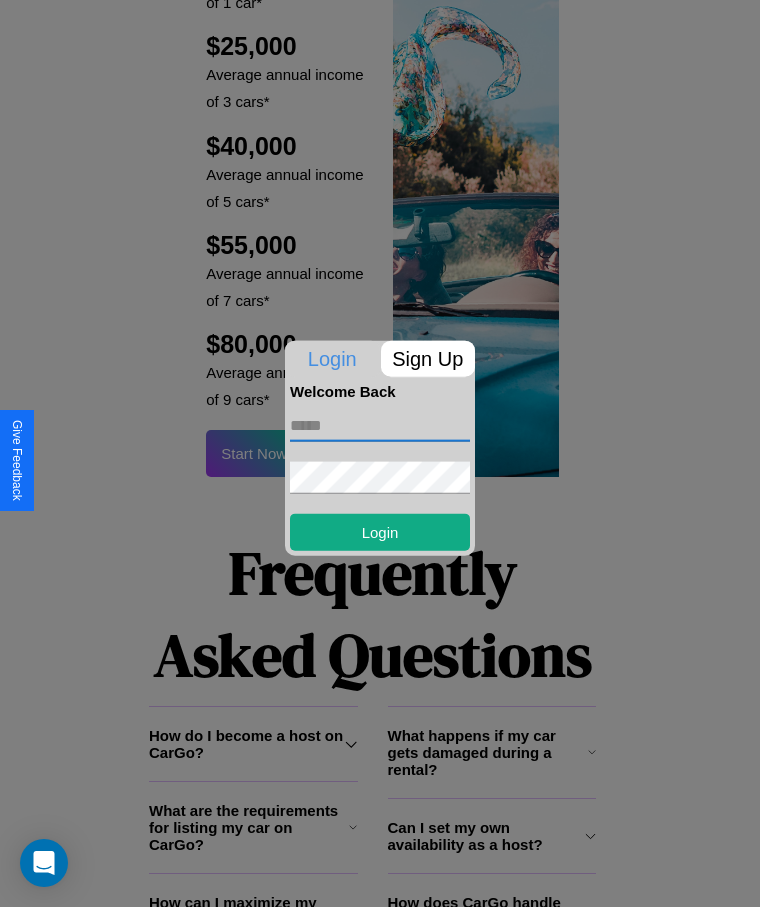 click at bounding box center [380, 425] 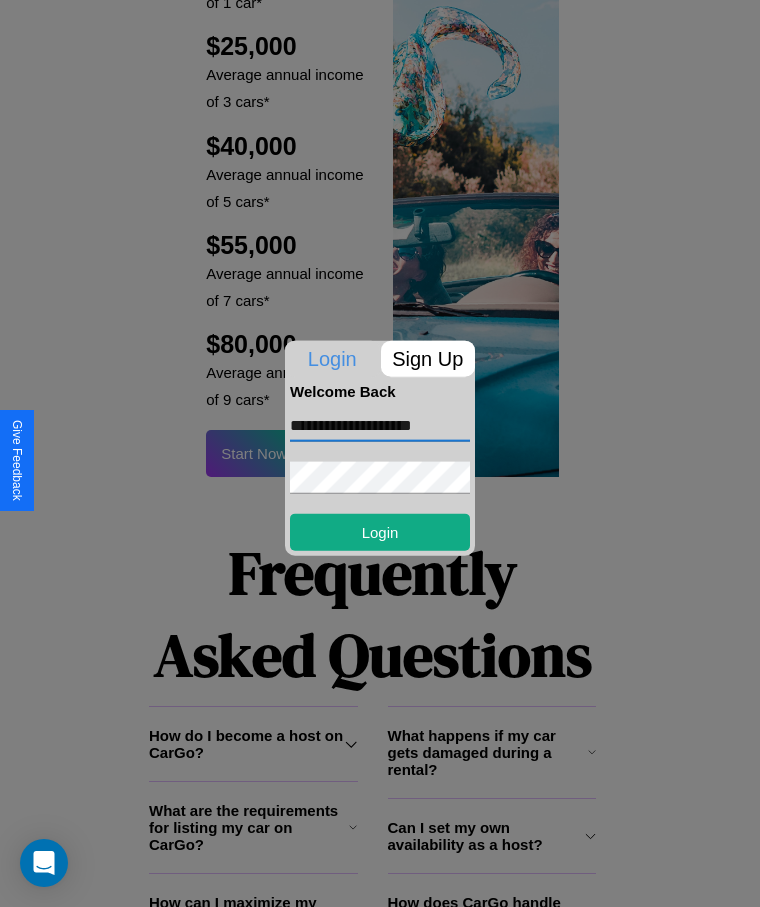 type on "**********" 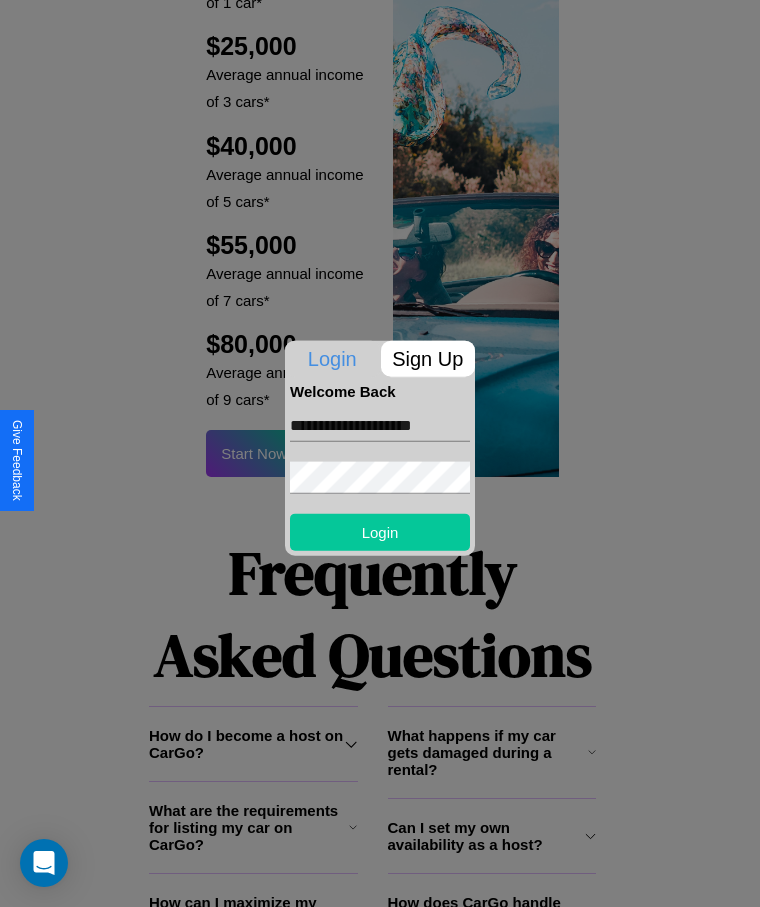 click on "Login" at bounding box center [380, 531] 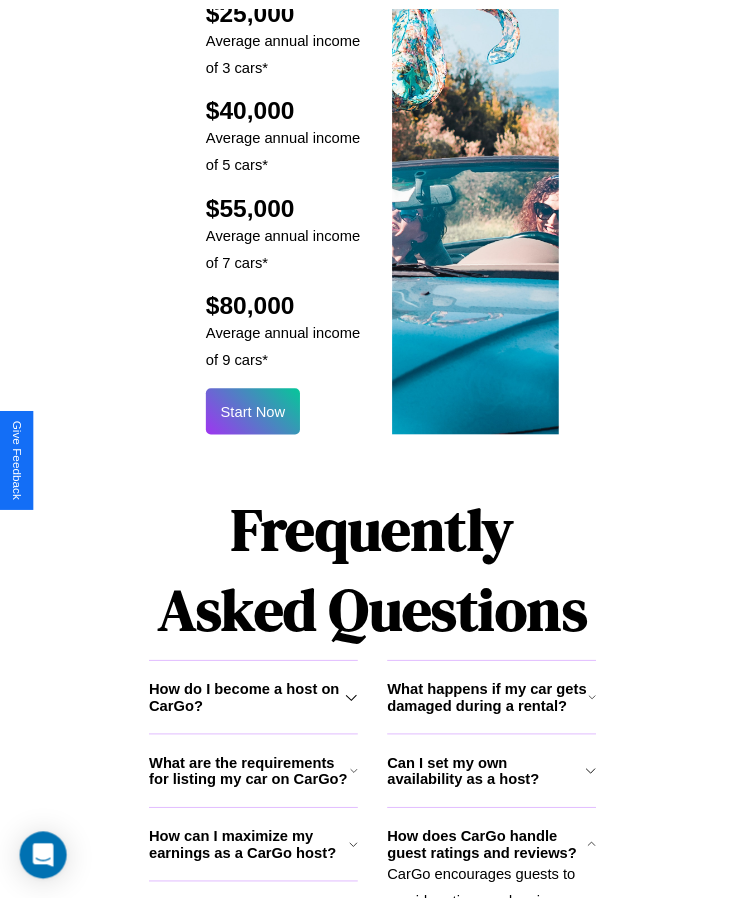 scroll, scrollTop: 2407, scrollLeft: 0, axis: vertical 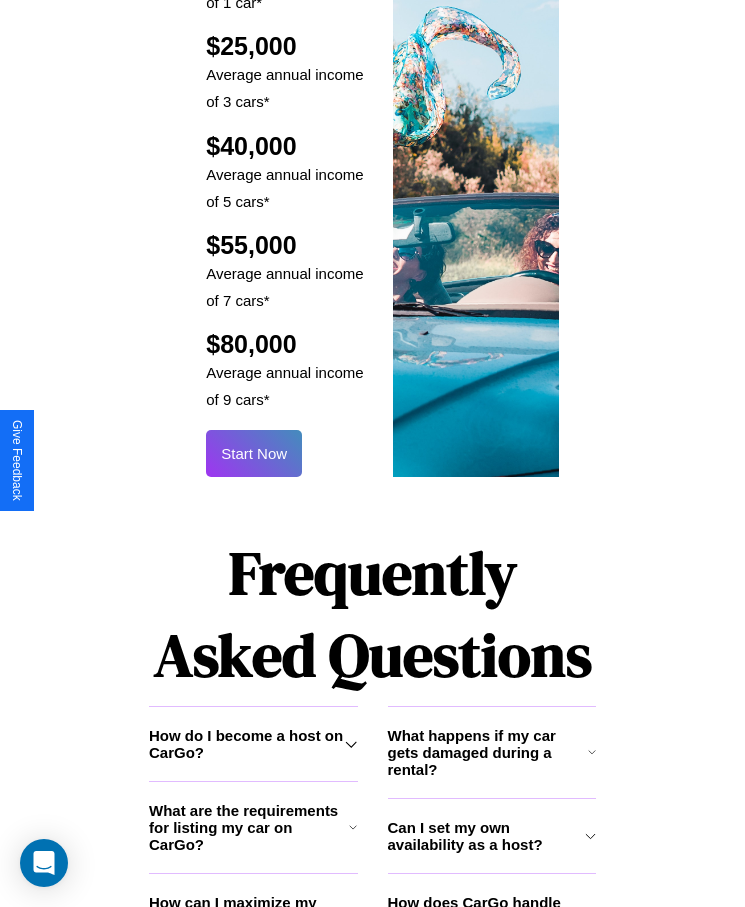 click on "Start Now" at bounding box center (254, 453) 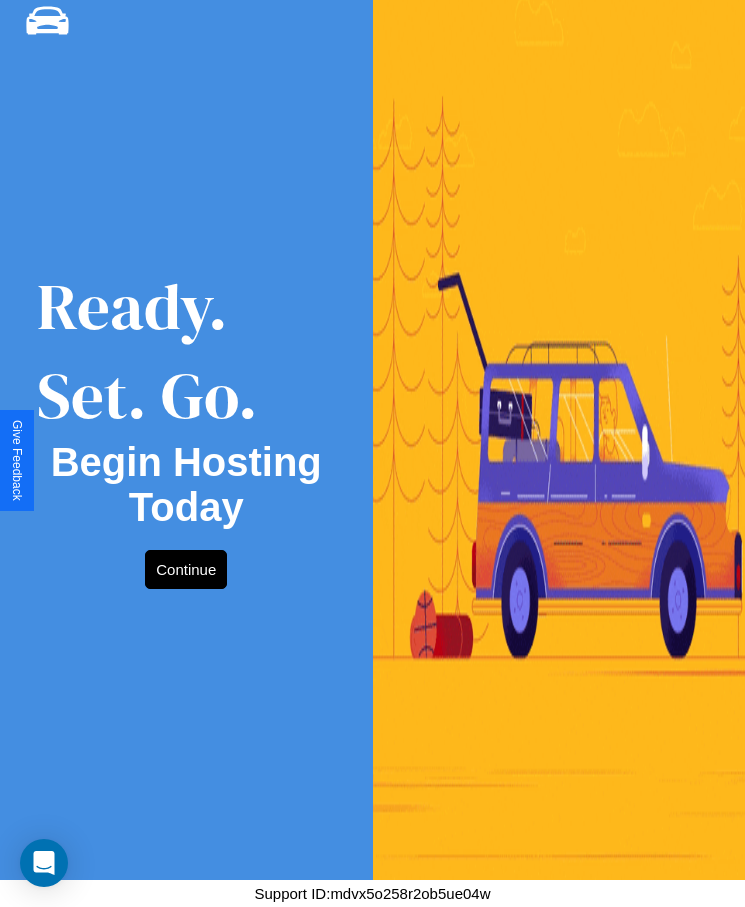 scroll, scrollTop: 0, scrollLeft: 0, axis: both 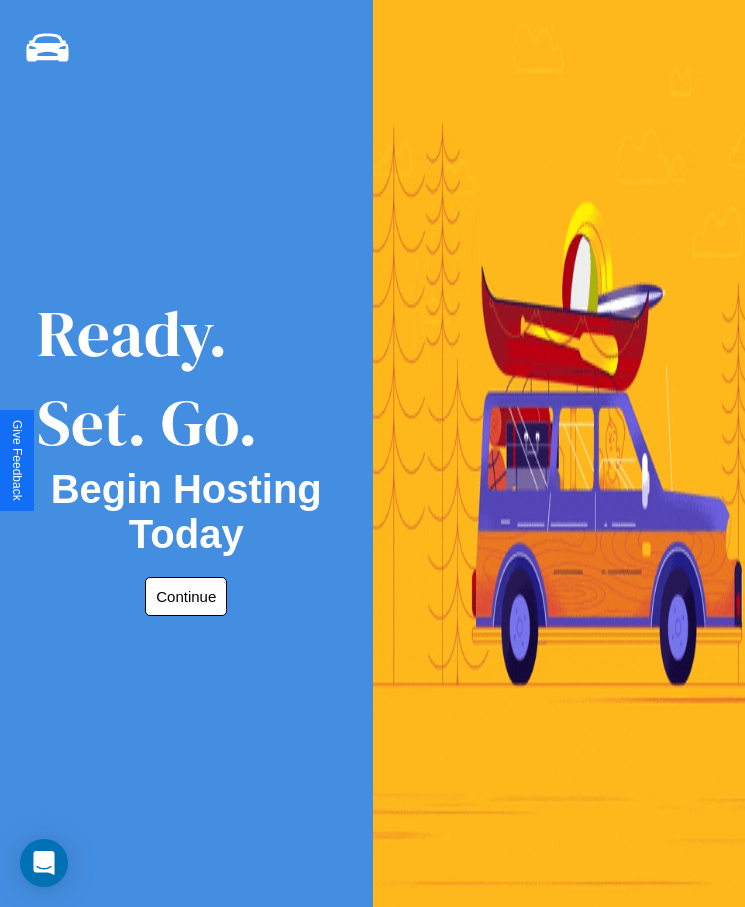 click on "Continue" at bounding box center [186, 596] 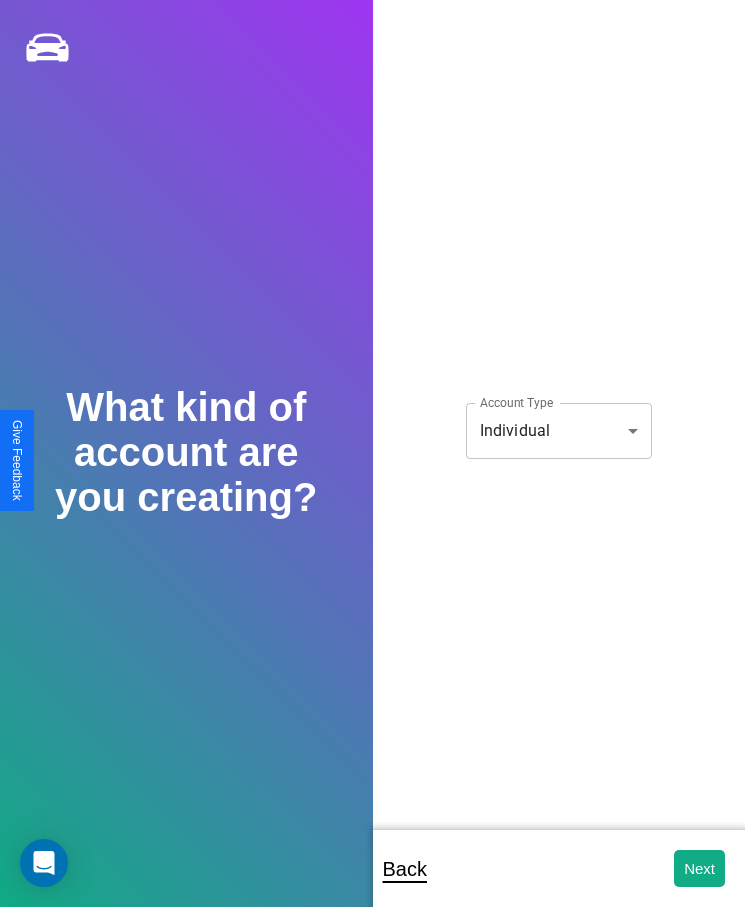 click on "**********" at bounding box center [372, 467] 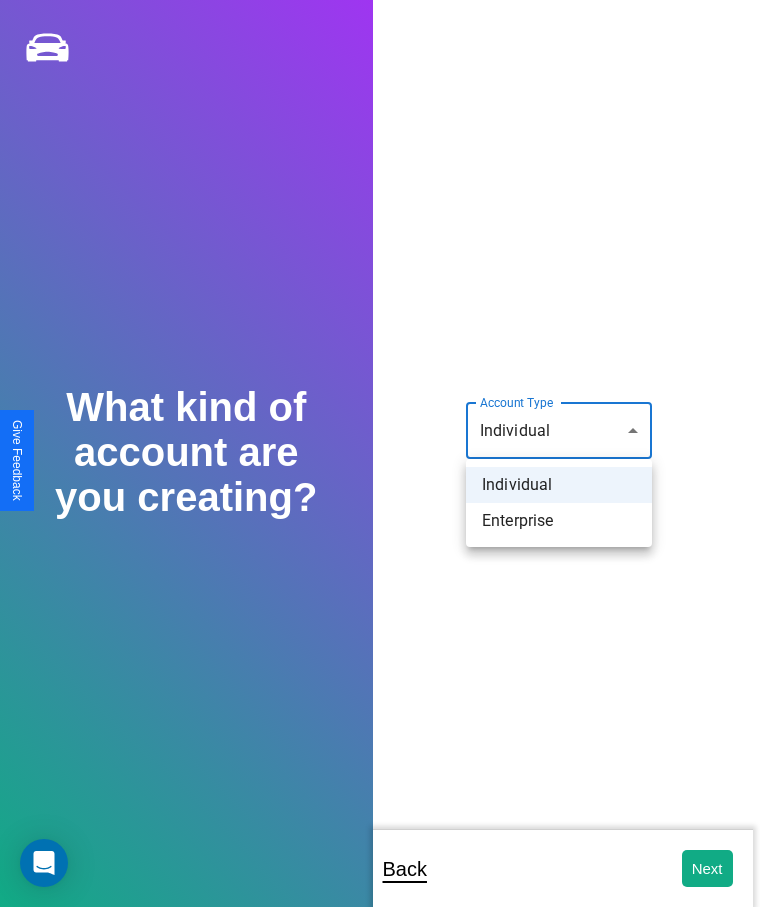 click on "Individual" at bounding box center [559, 485] 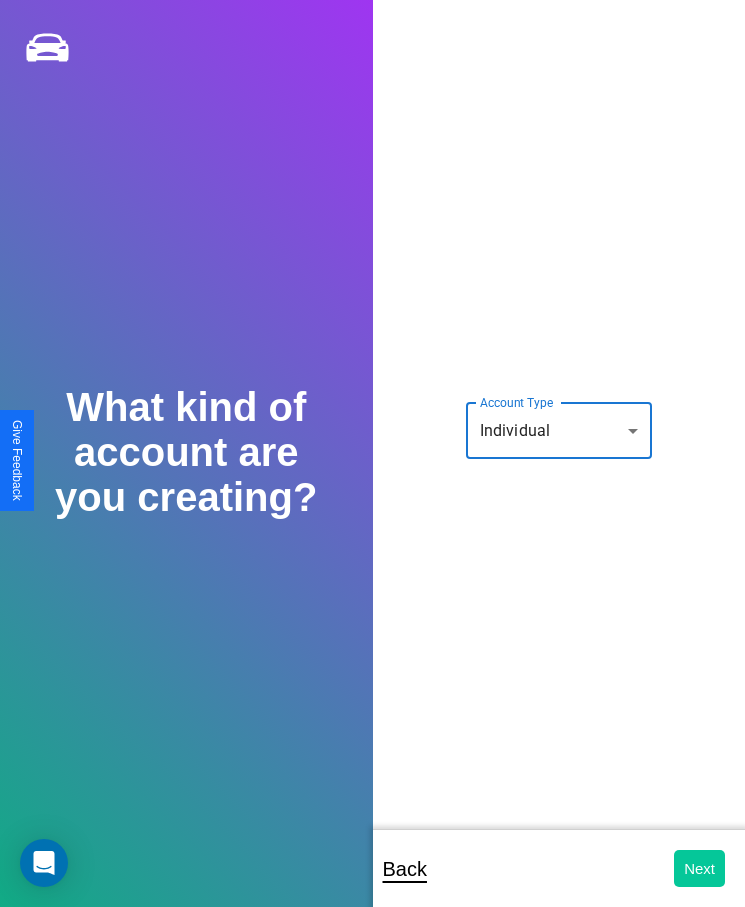 click on "Next" at bounding box center [699, 868] 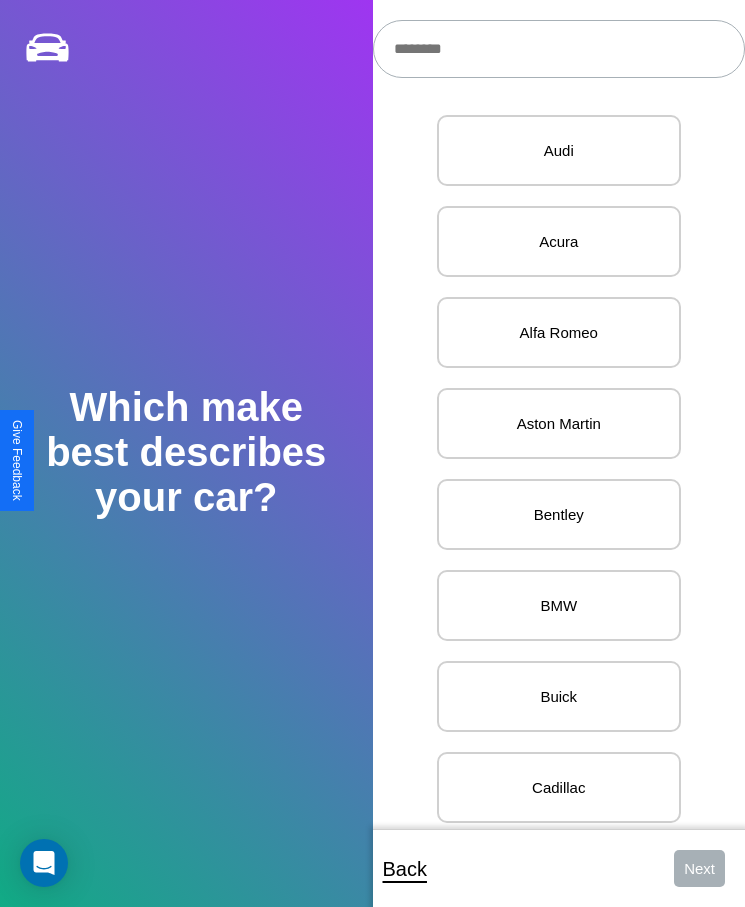 scroll, scrollTop: 27, scrollLeft: 0, axis: vertical 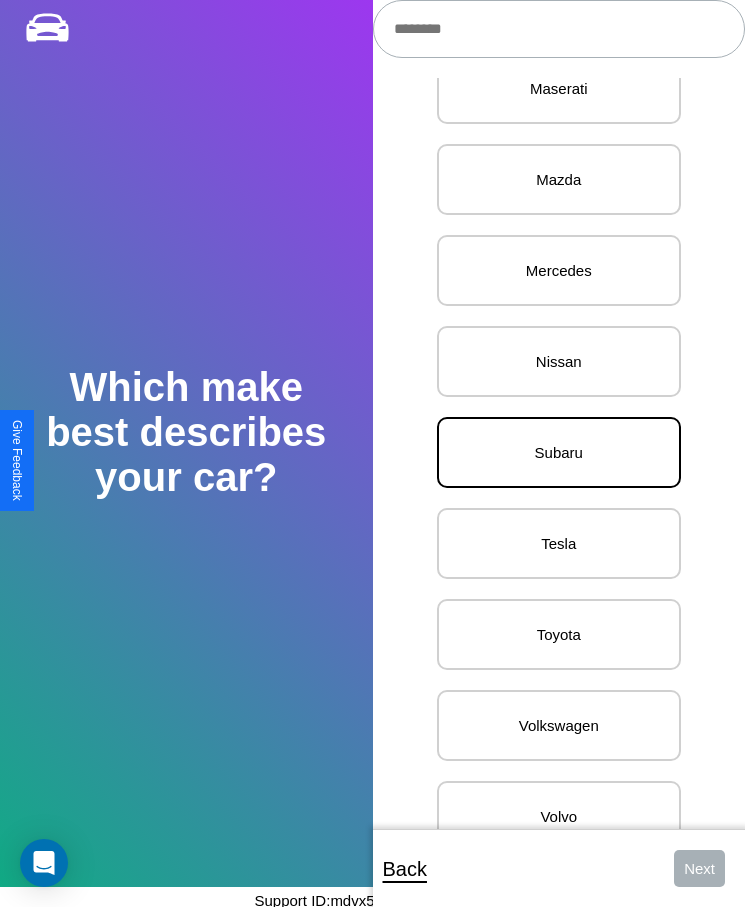click on "Subaru" at bounding box center [559, 452] 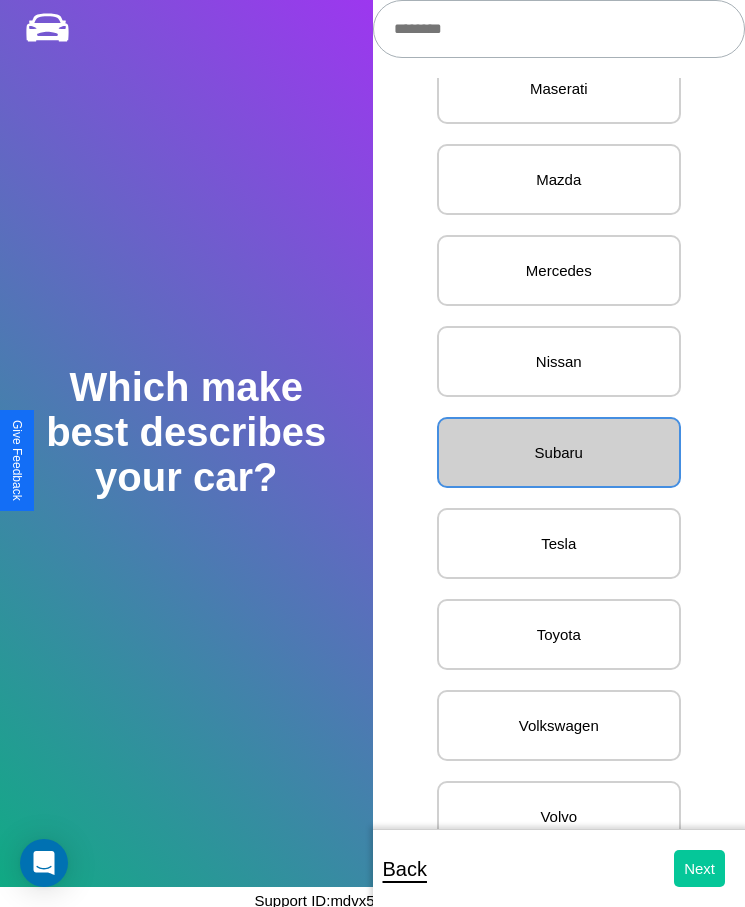 click on "Next" at bounding box center [699, 868] 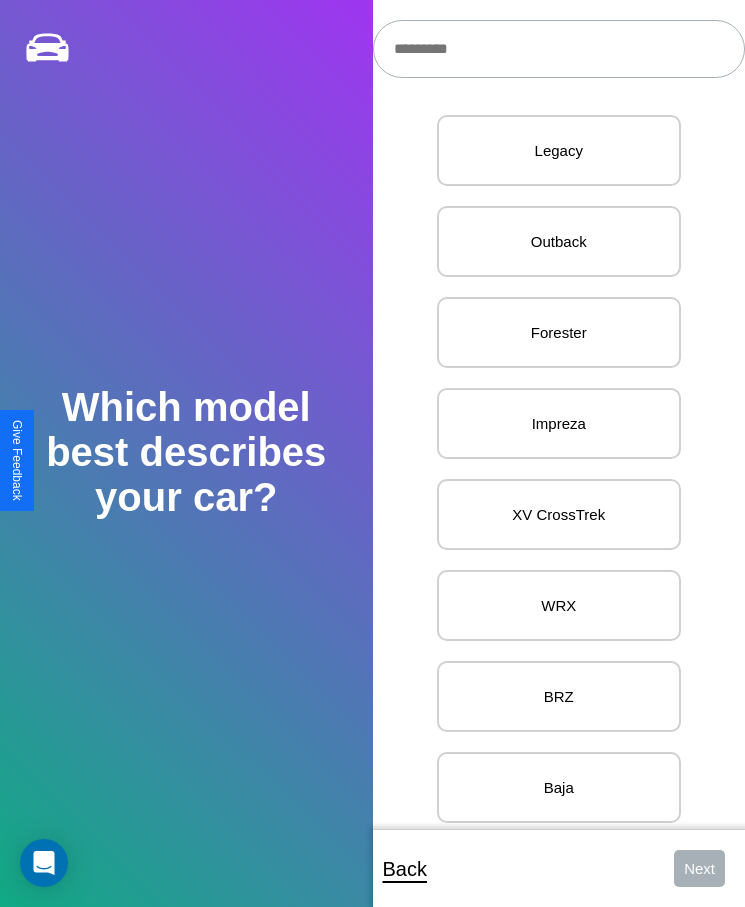 scroll, scrollTop: 27, scrollLeft: 0, axis: vertical 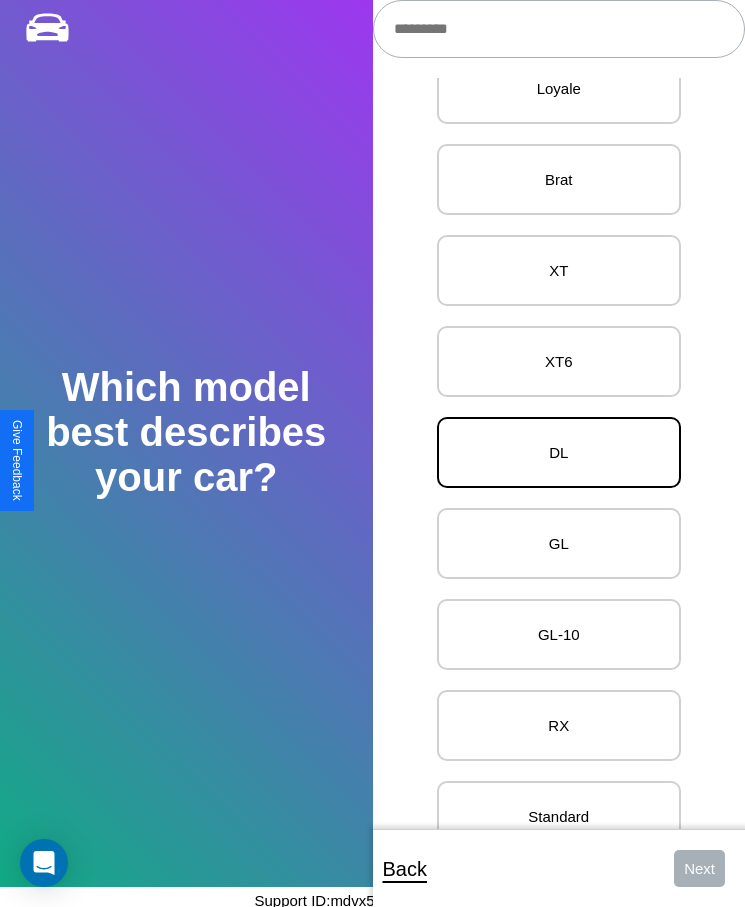 click on "DL" at bounding box center [559, 452] 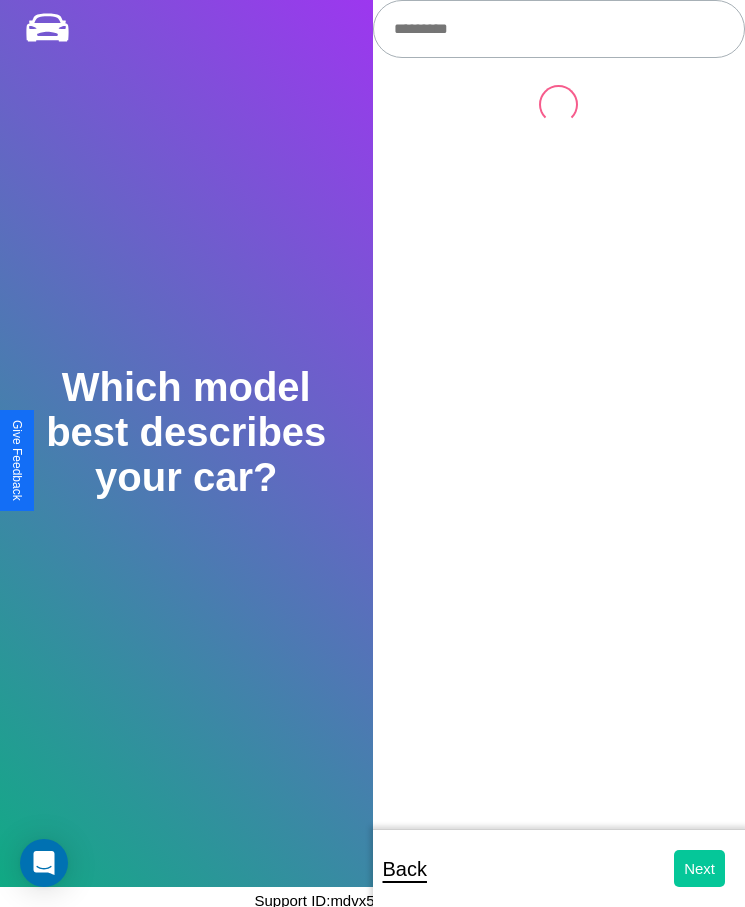 scroll, scrollTop: 0, scrollLeft: 0, axis: both 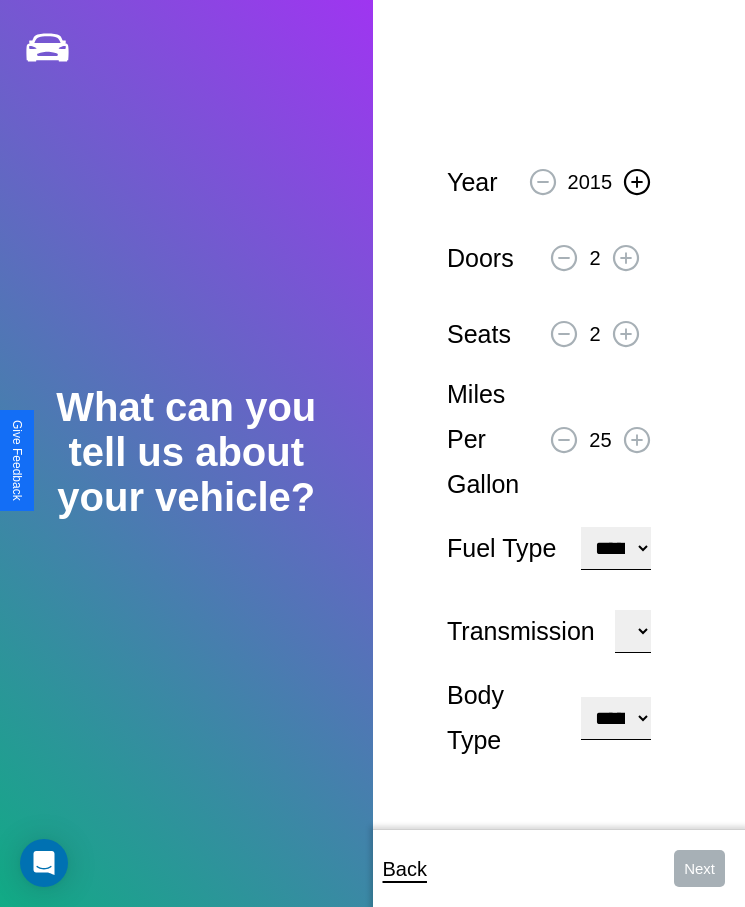 click 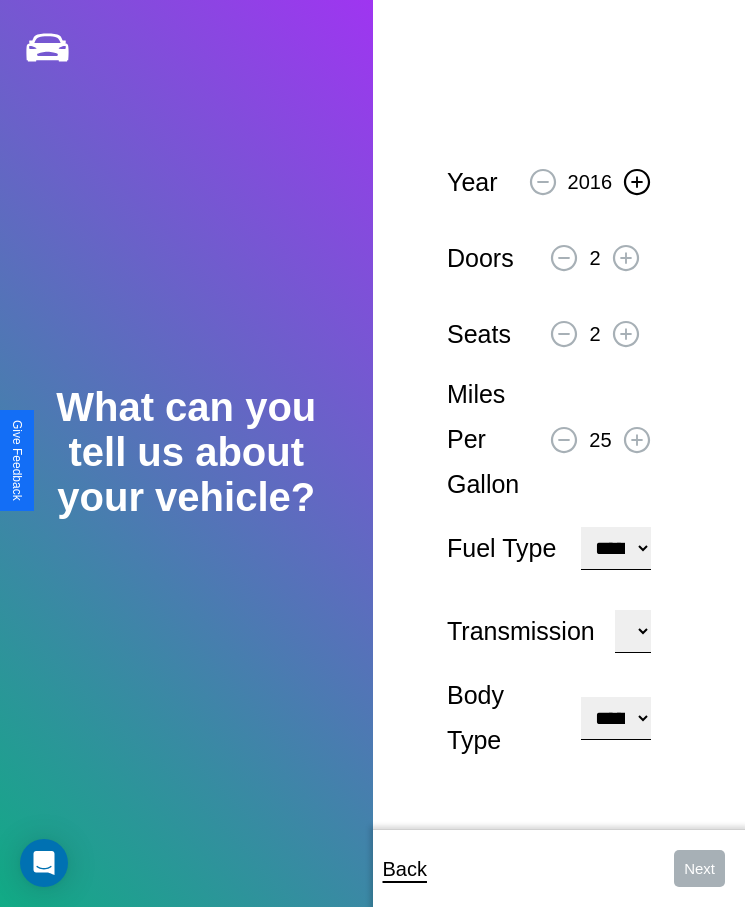 click 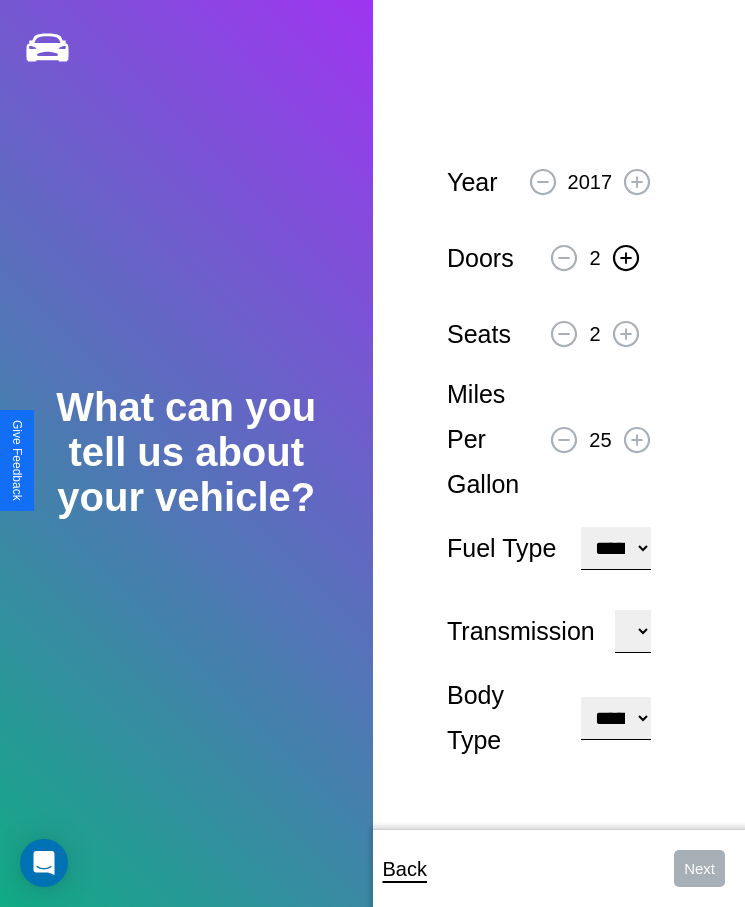 click 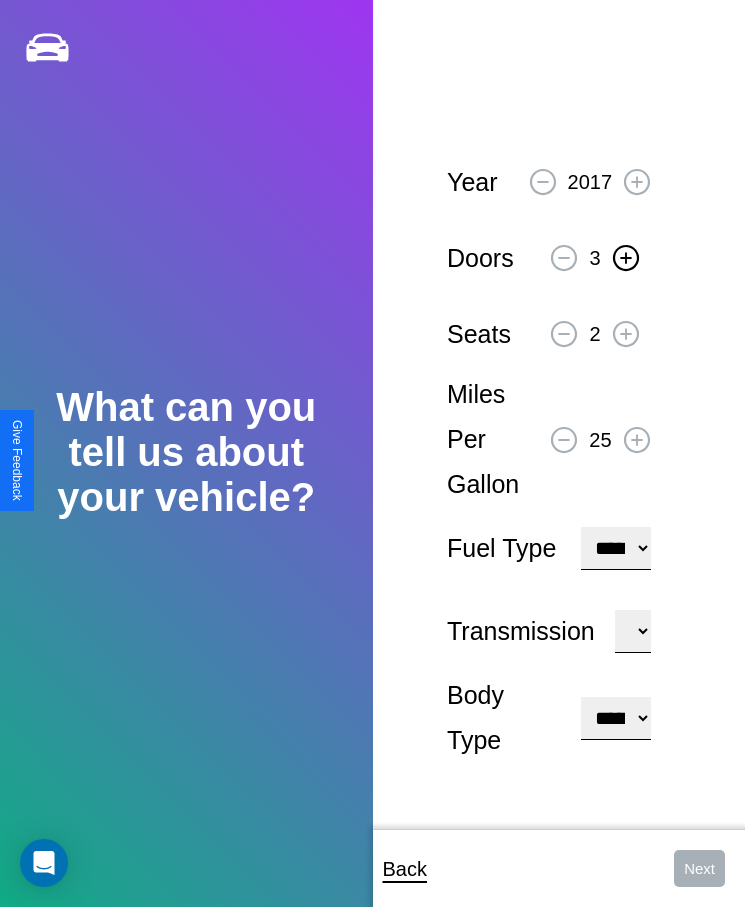 click 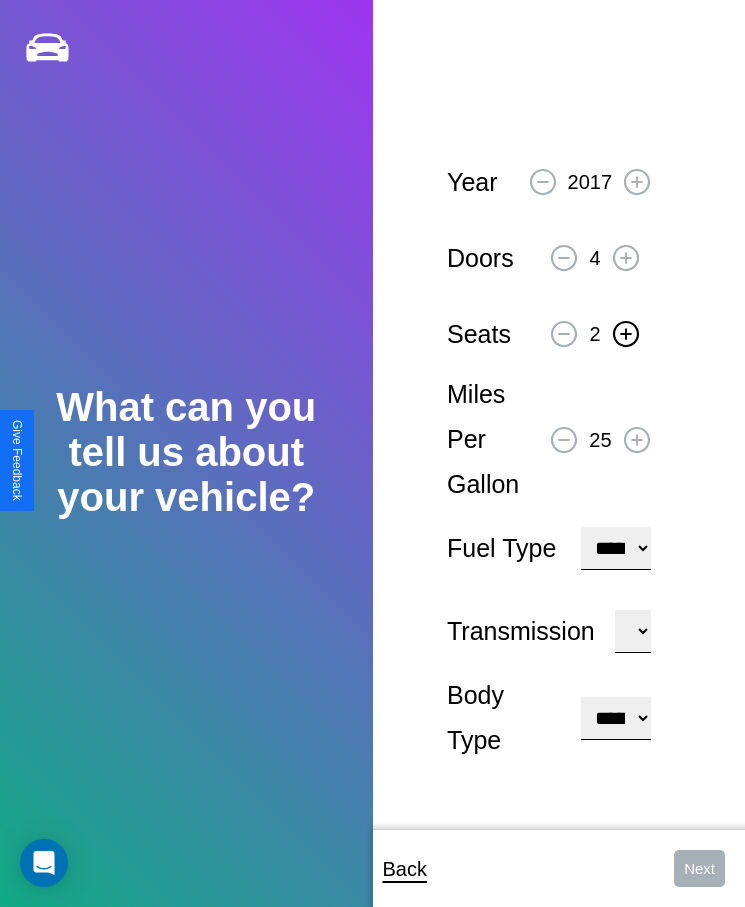 click 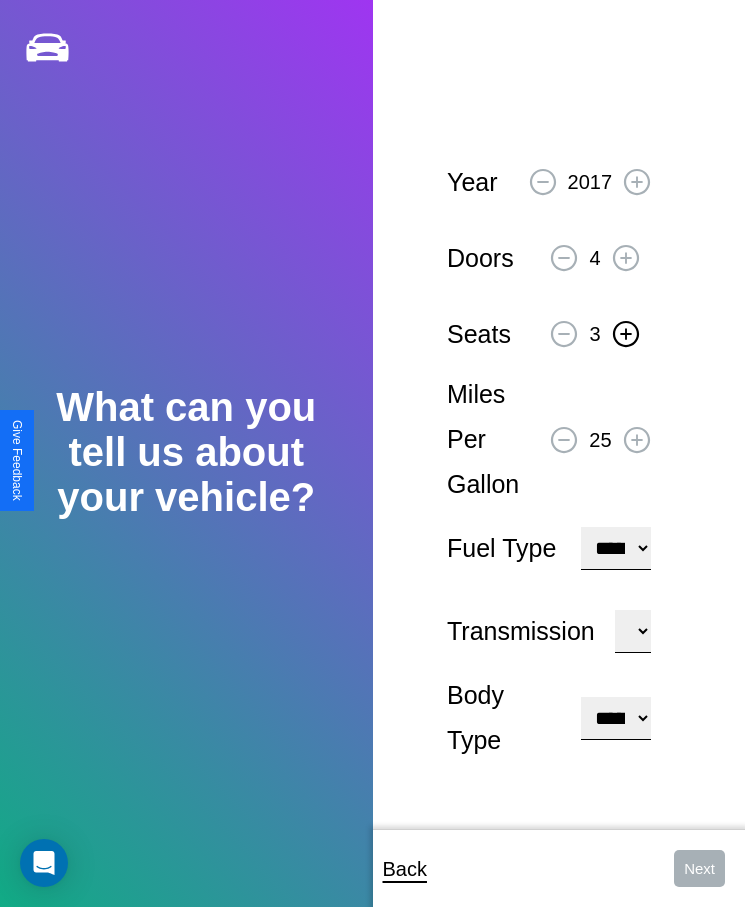 click 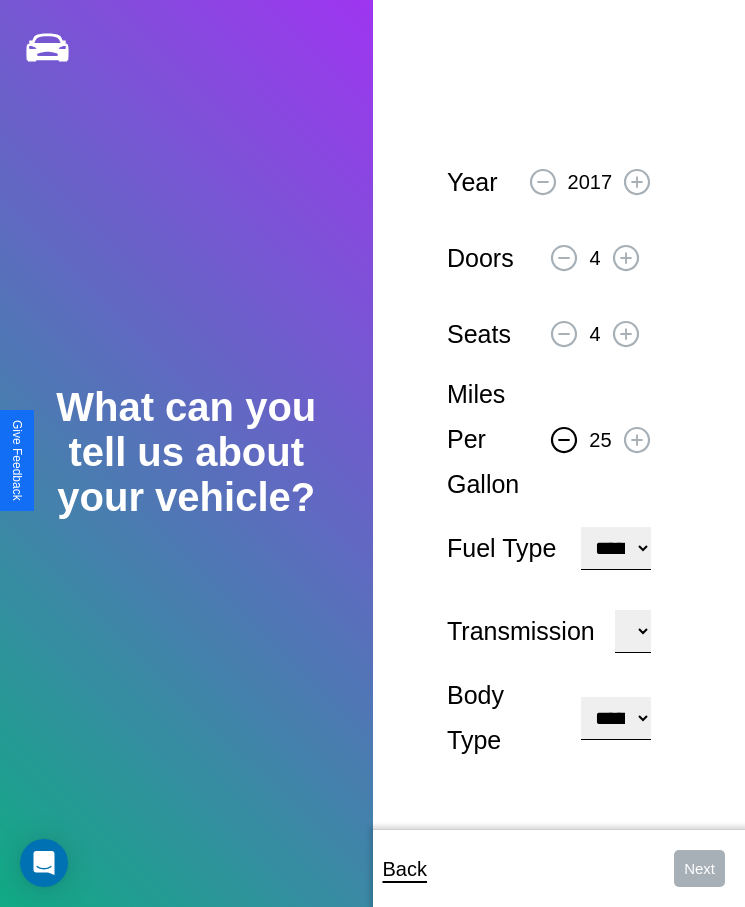 click 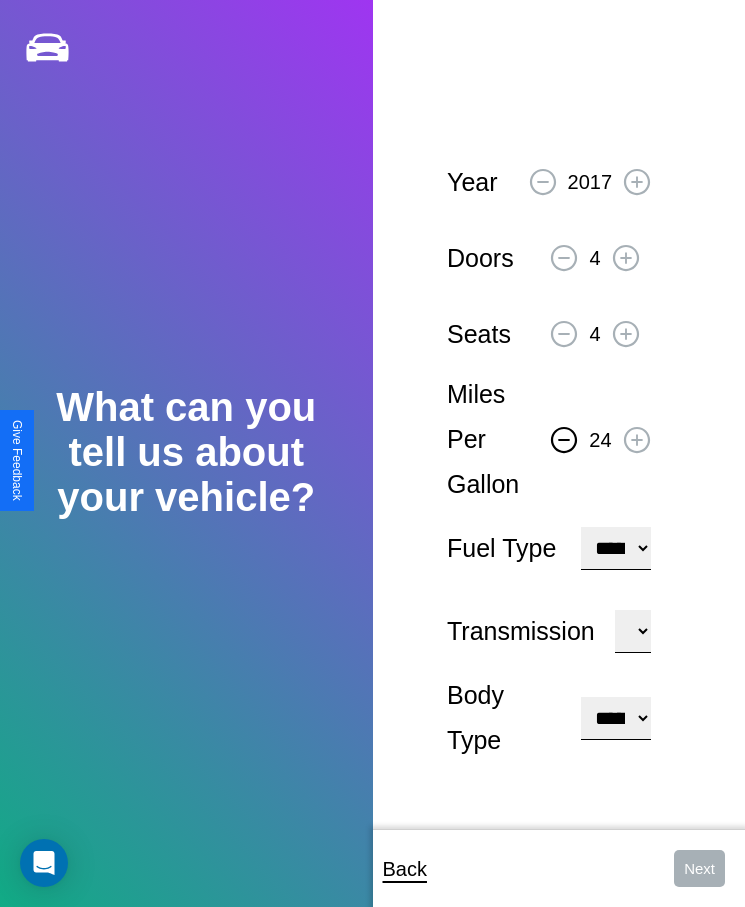click 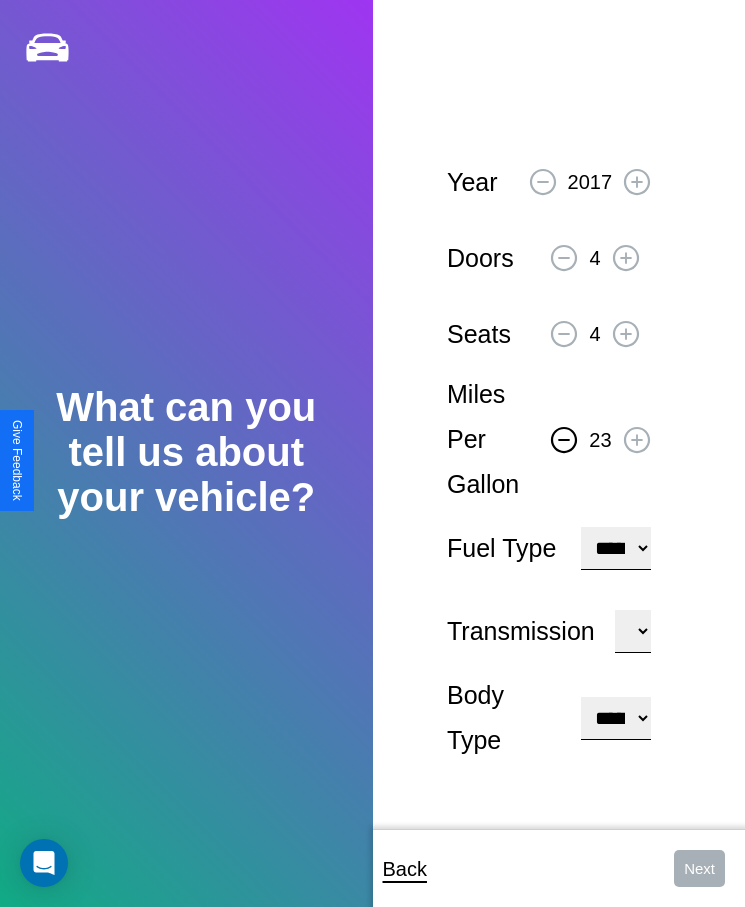 click 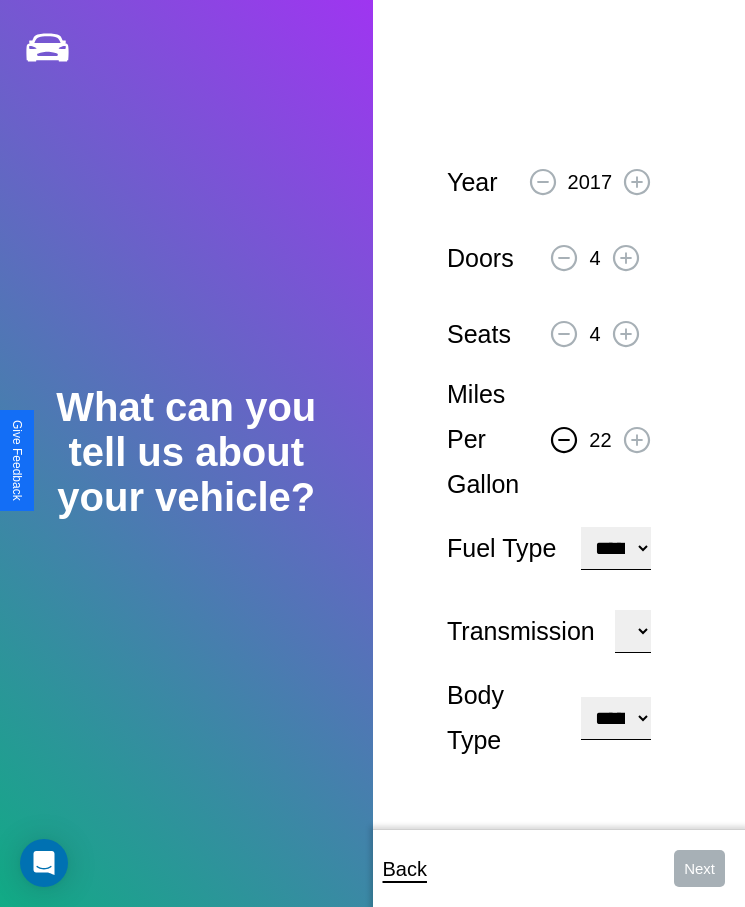click 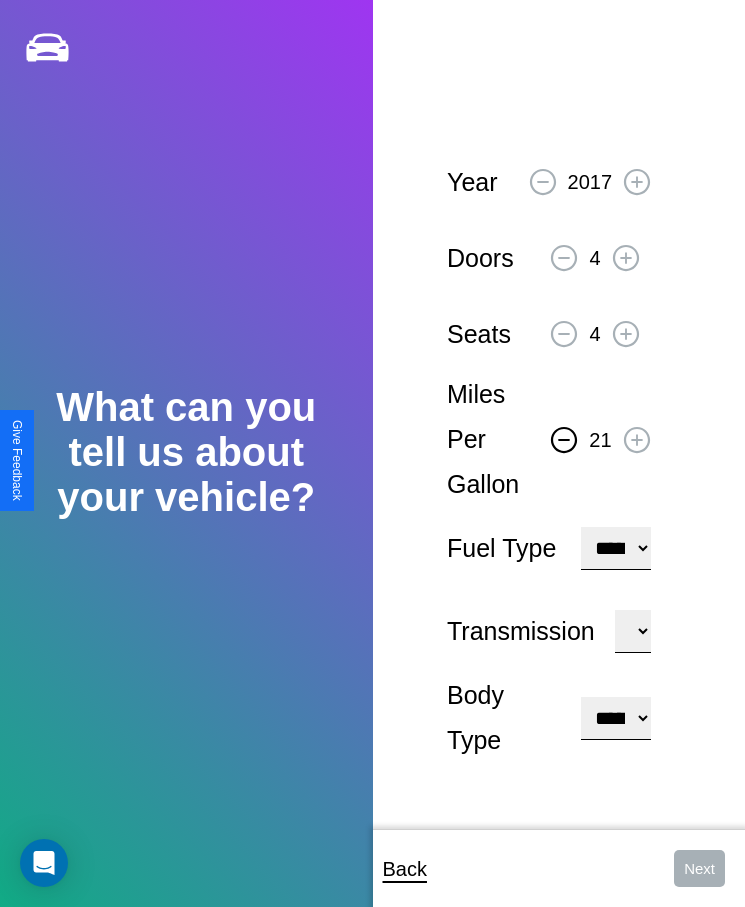 click 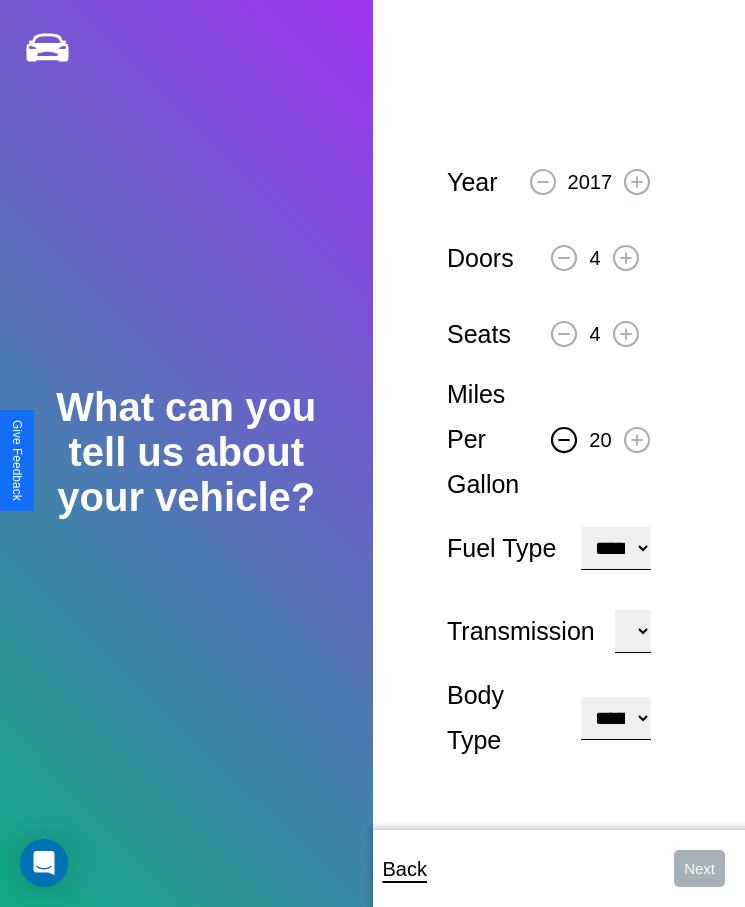 click 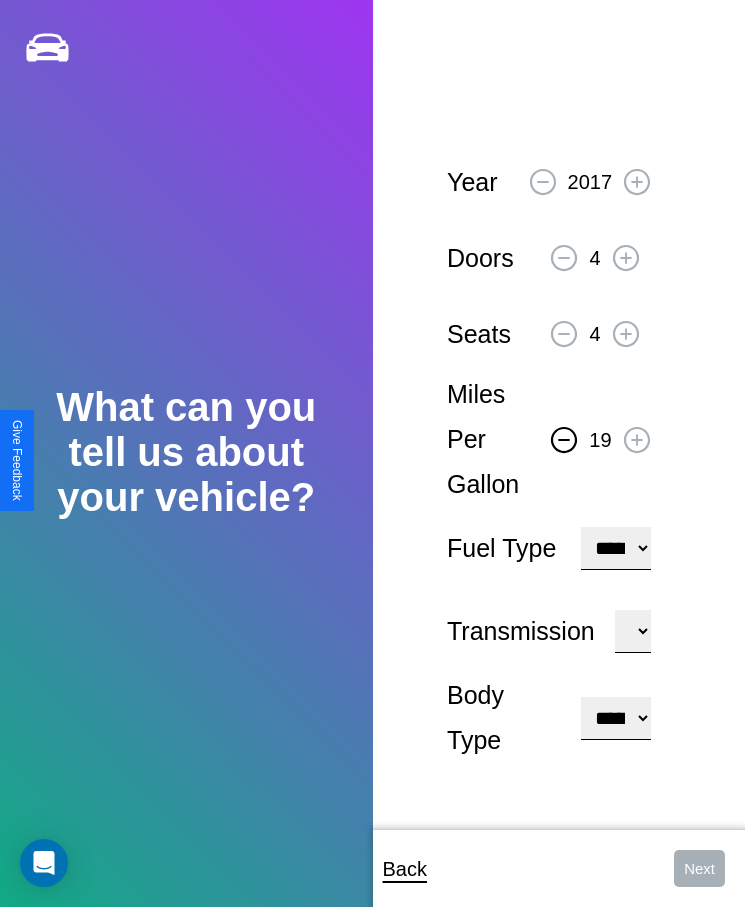 click 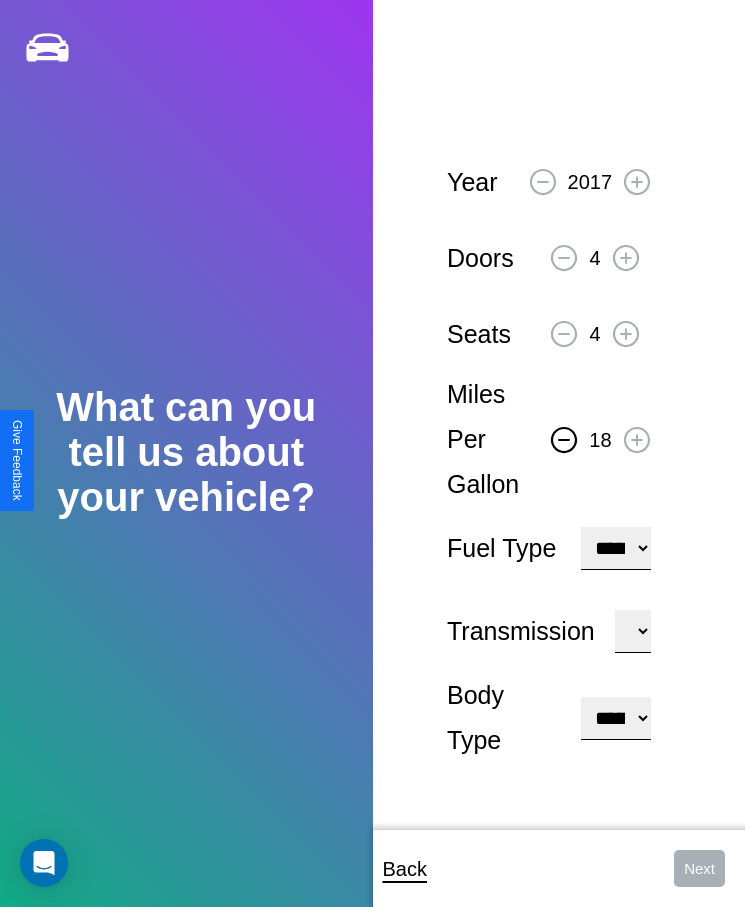 click 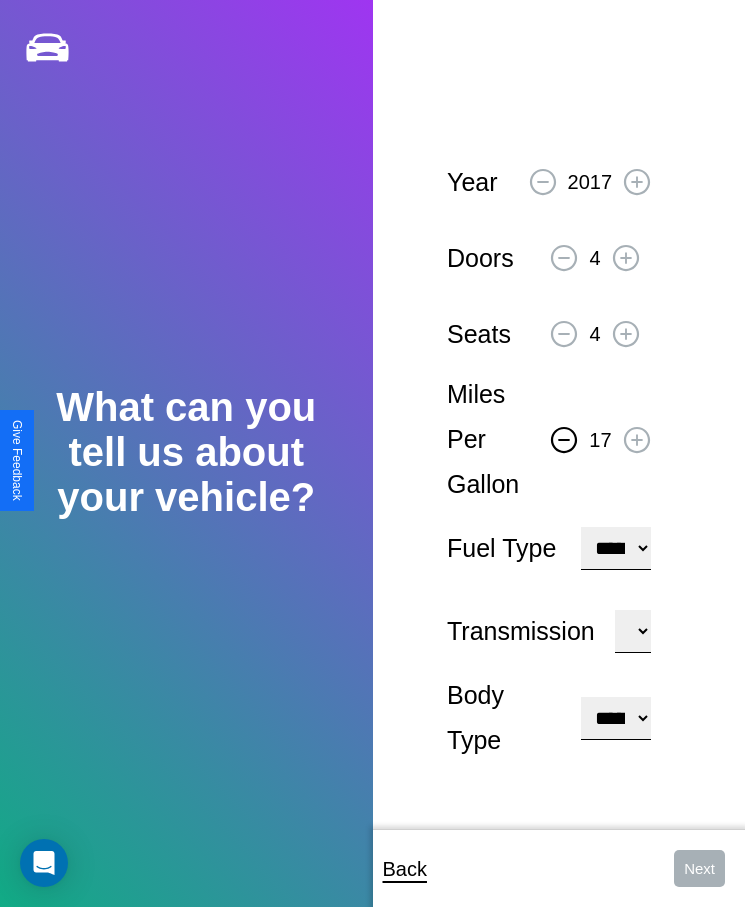 click on "**********" at bounding box center [615, 548] 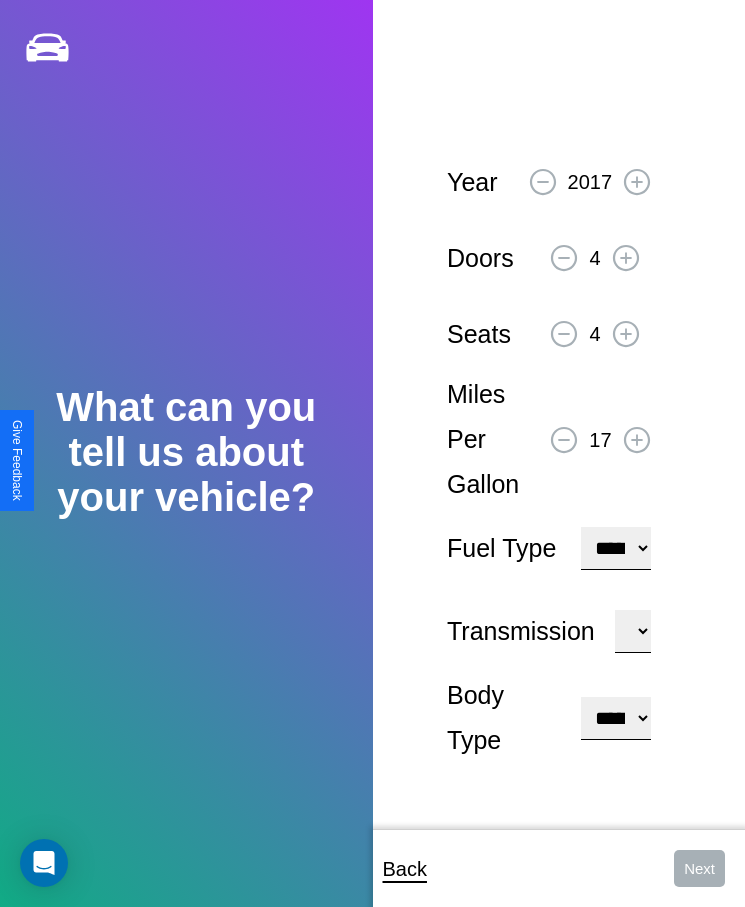 select on "***" 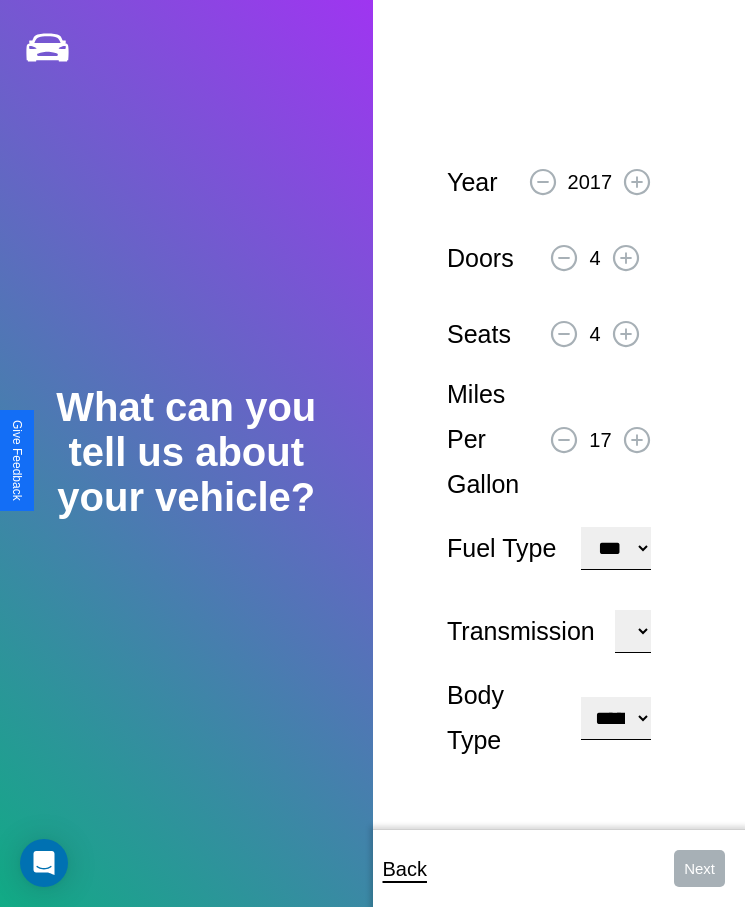 click on "****** ********* ******" at bounding box center [633, 631] 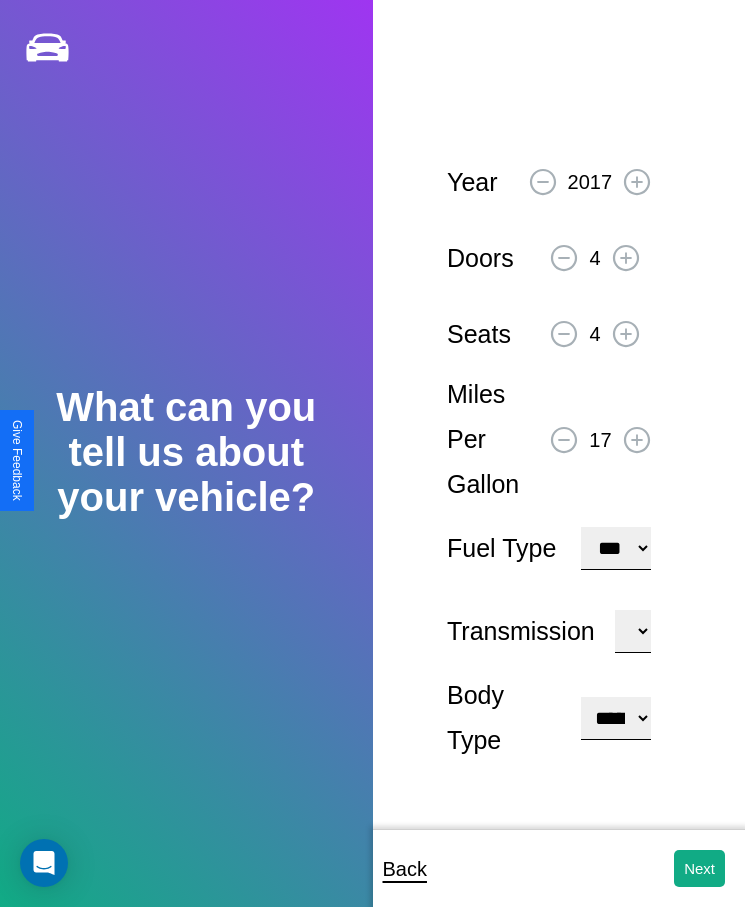 click on "**********" at bounding box center (615, 718) 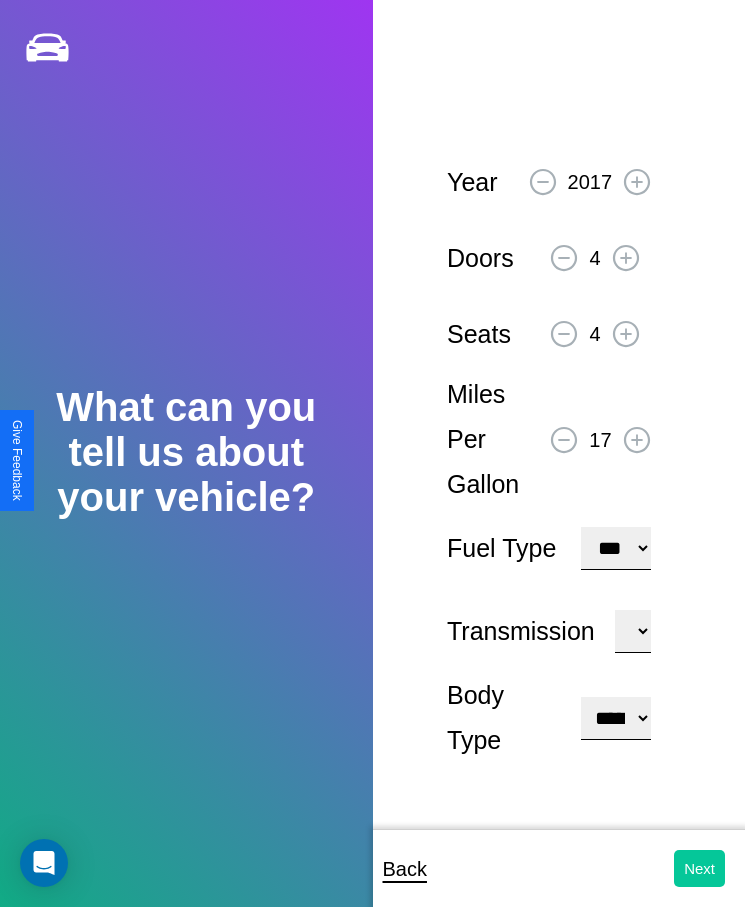 click on "Next" at bounding box center (699, 868) 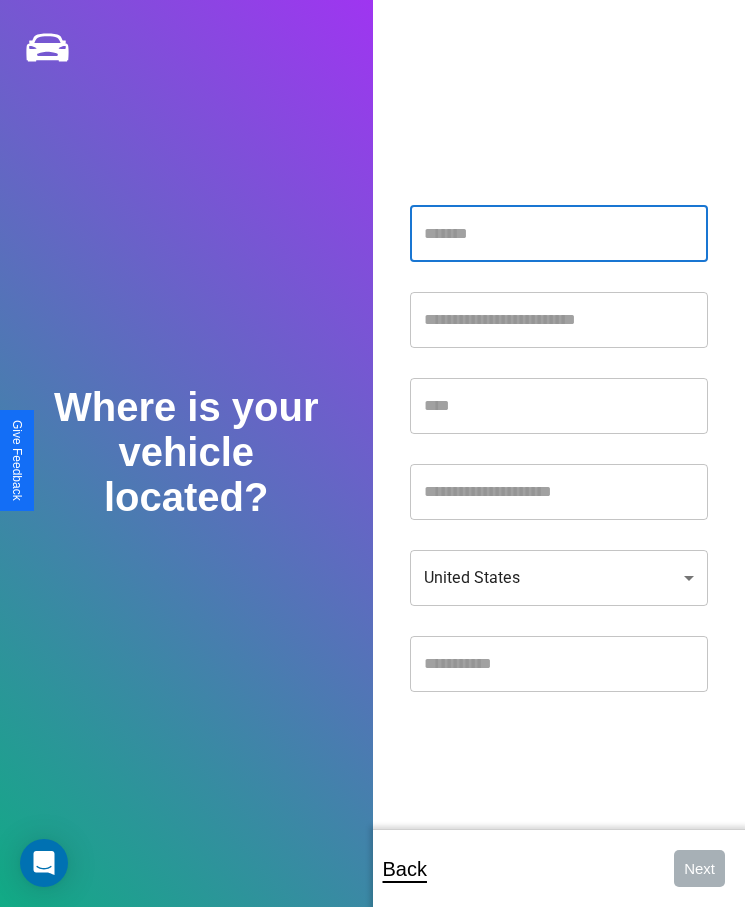 click at bounding box center [559, 234] 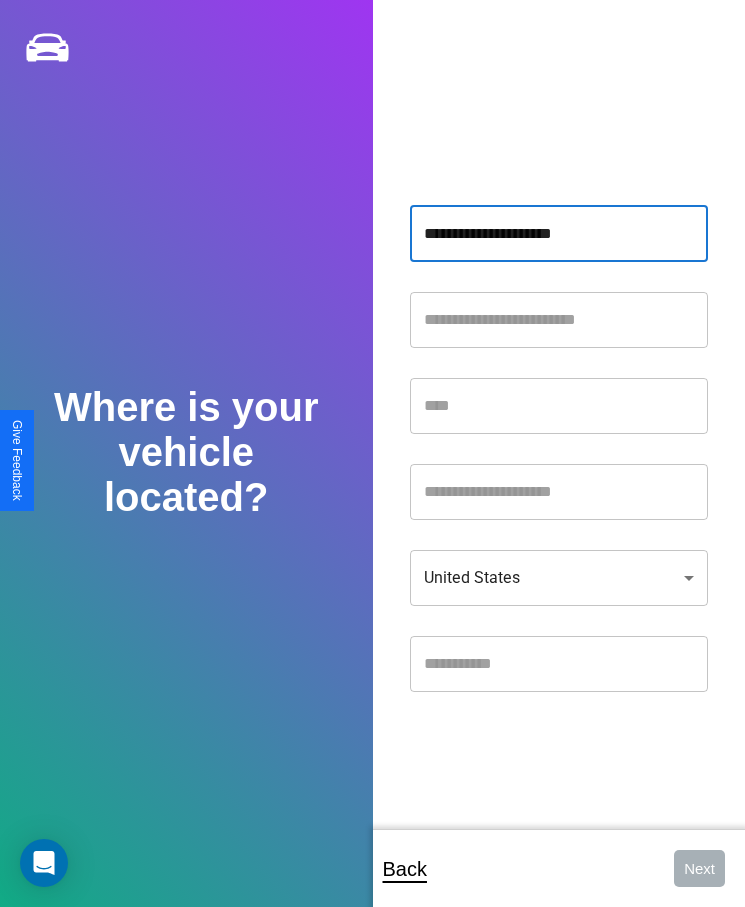 type on "**********" 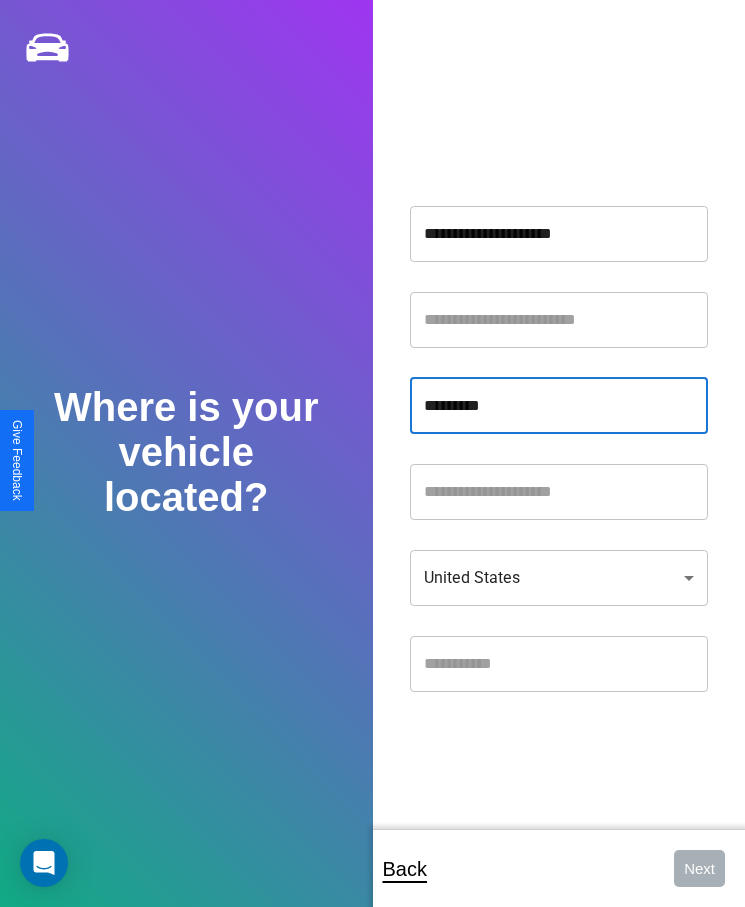 type on "*********" 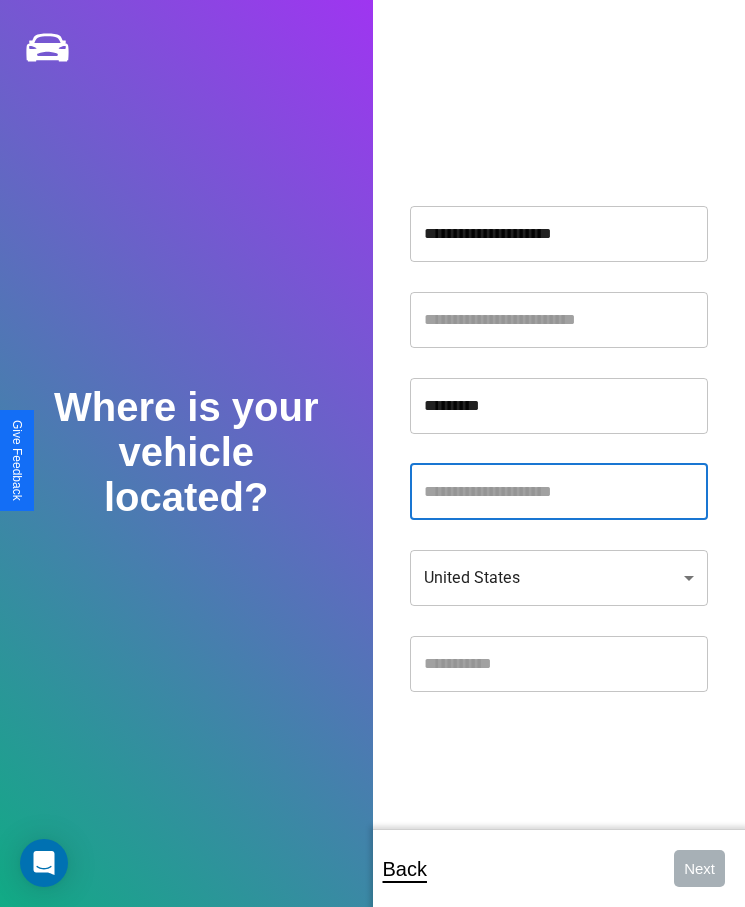 click at bounding box center [559, 492] 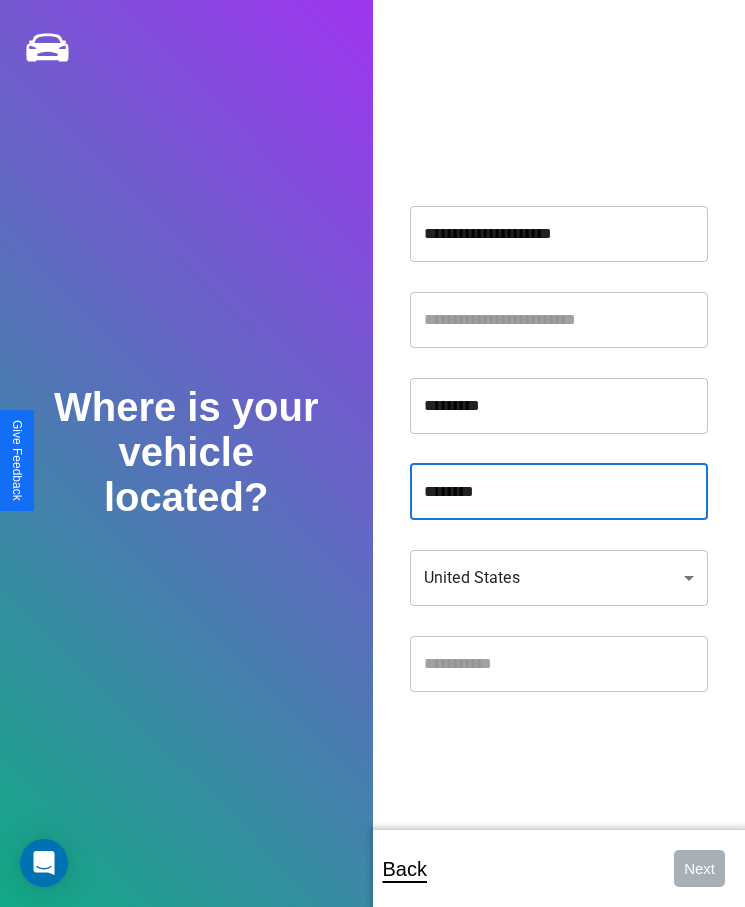 type on "********" 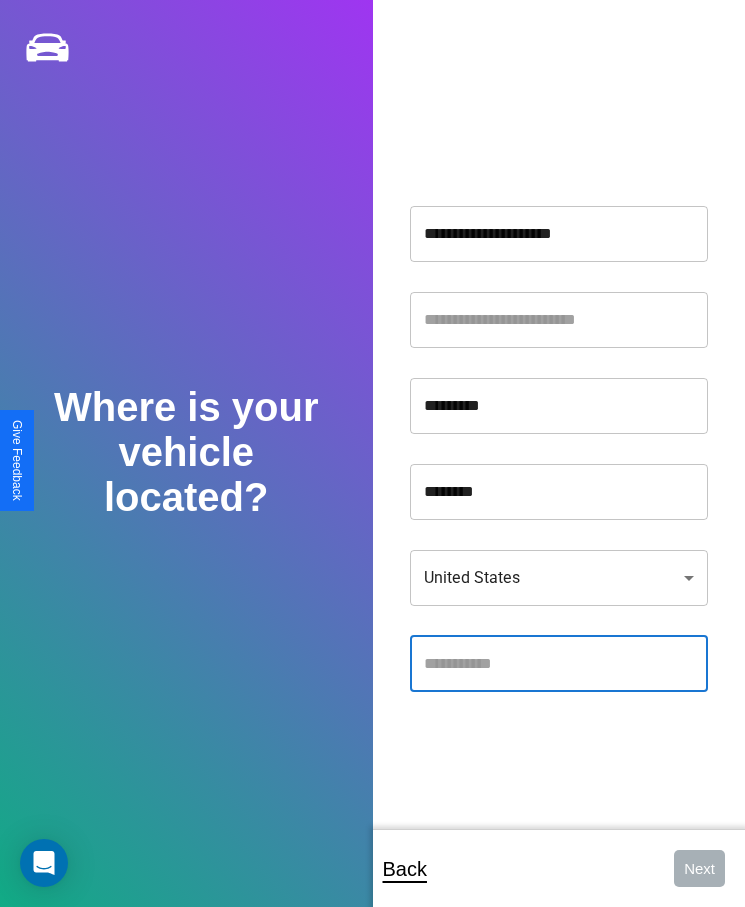 click at bounding box center (559, 664) 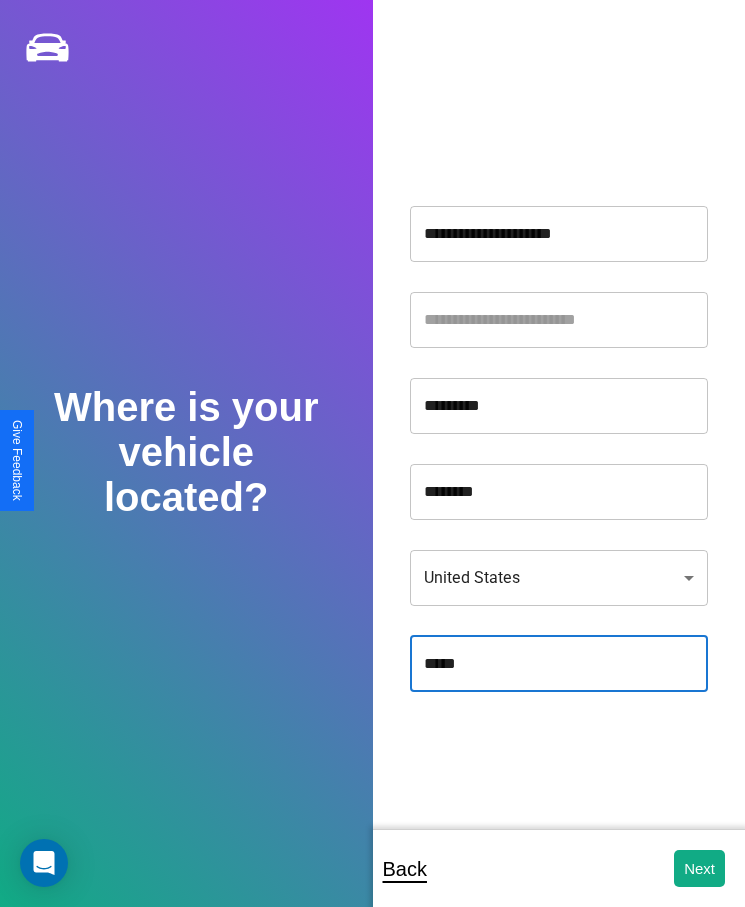 type on "*****" 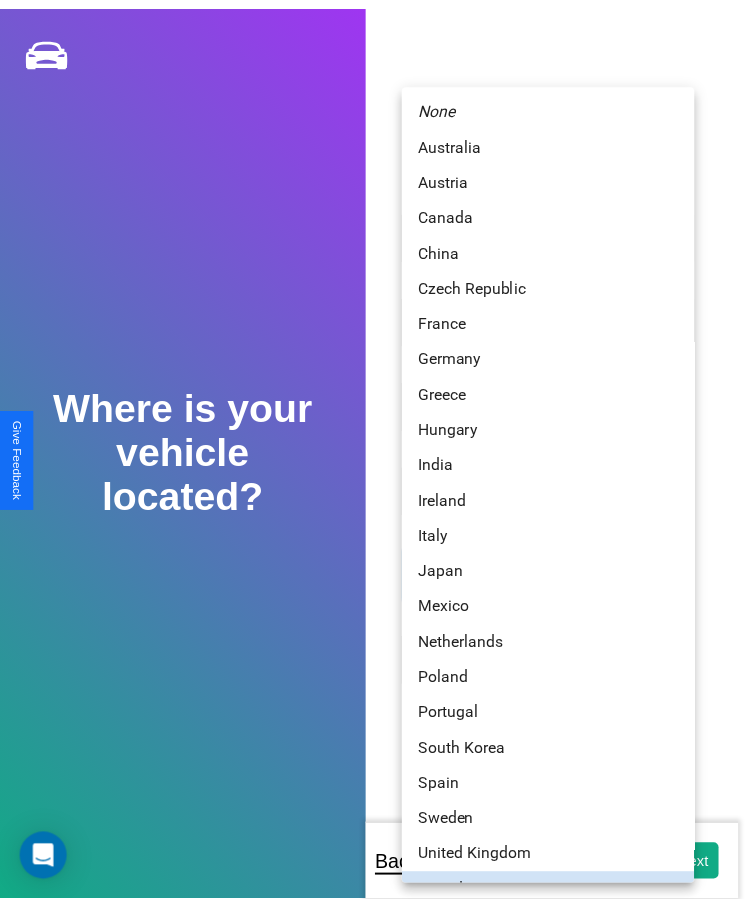 scroll, scrollTop: 25, scrollLeft: 0, axis: vertical 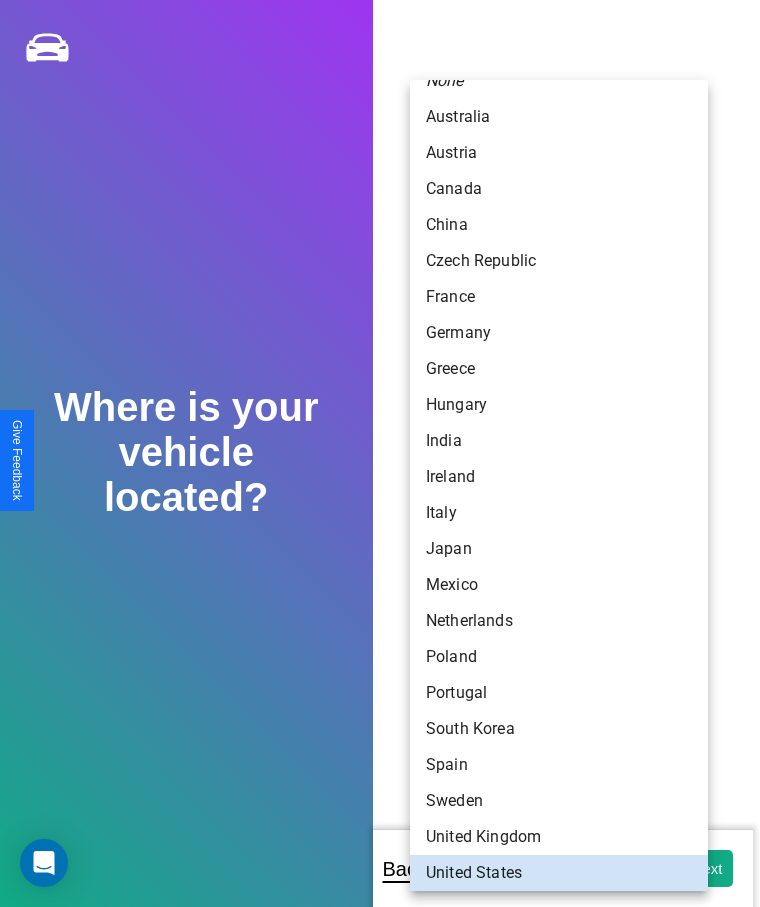 click on "Australia" at bounding box center [559, 117] 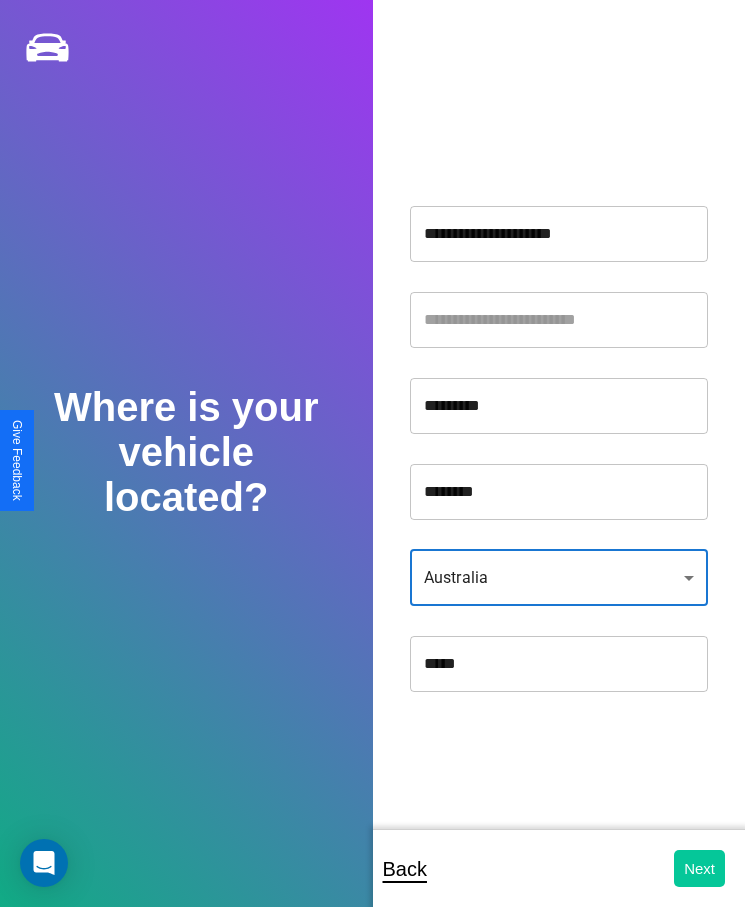 click on "Next" at bounding box center (699, 868) 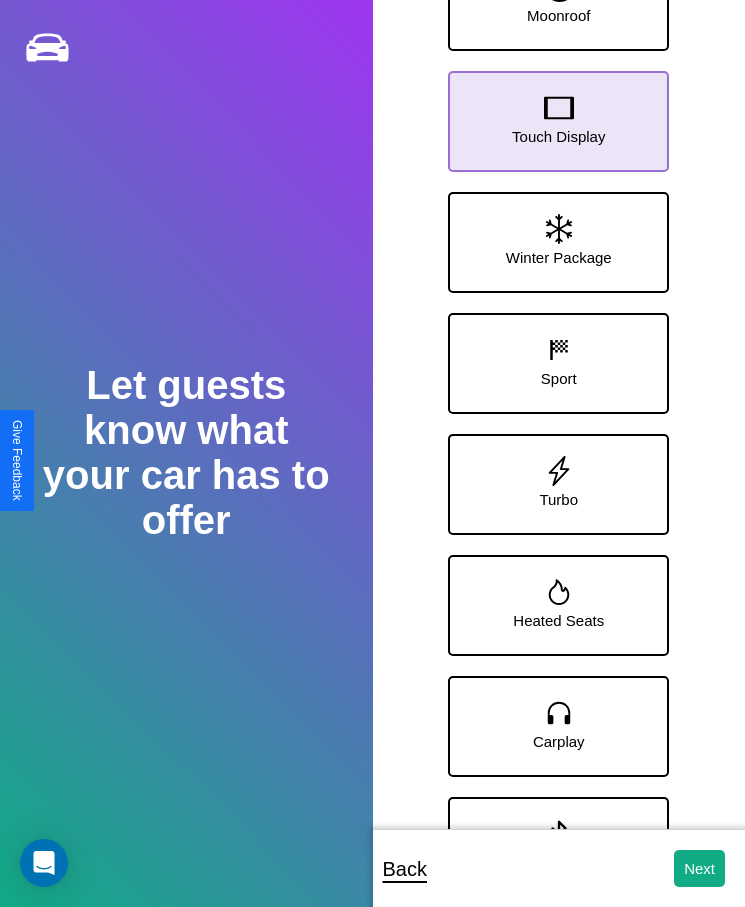 click 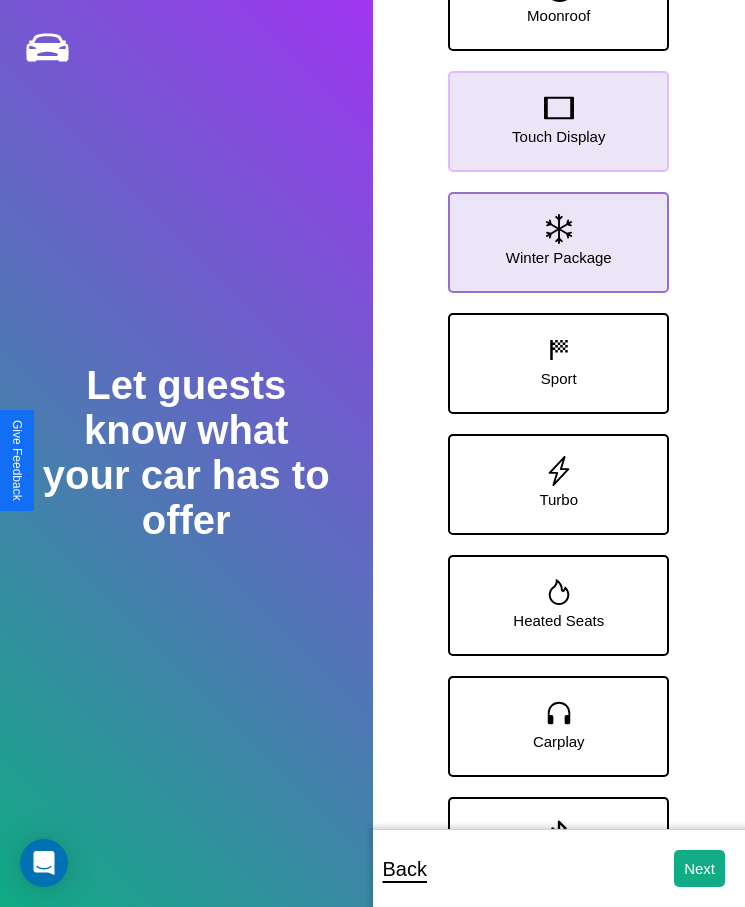 click 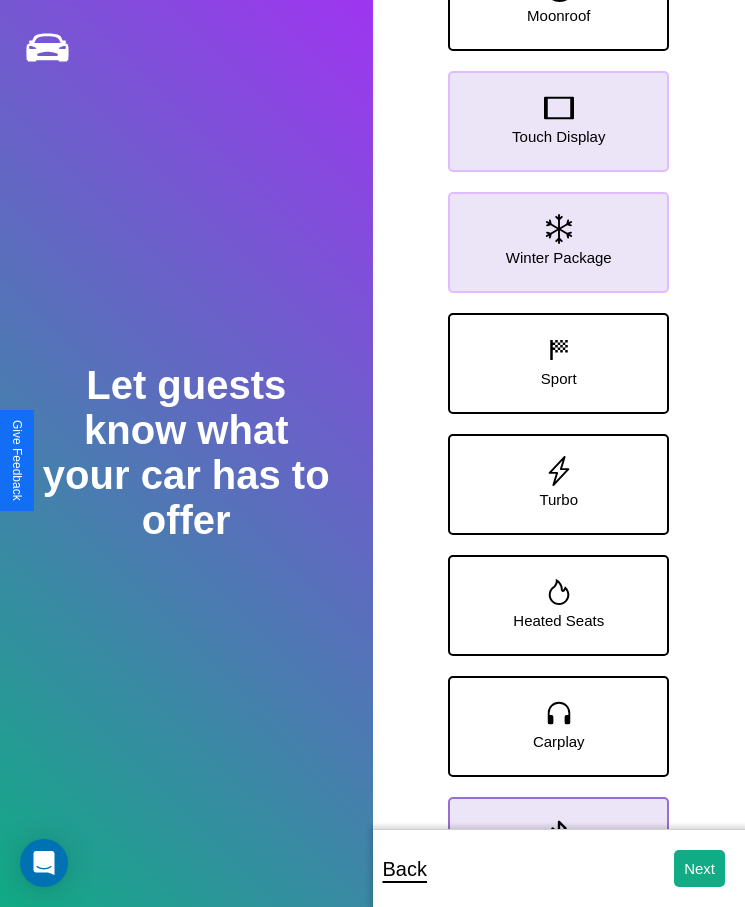 click 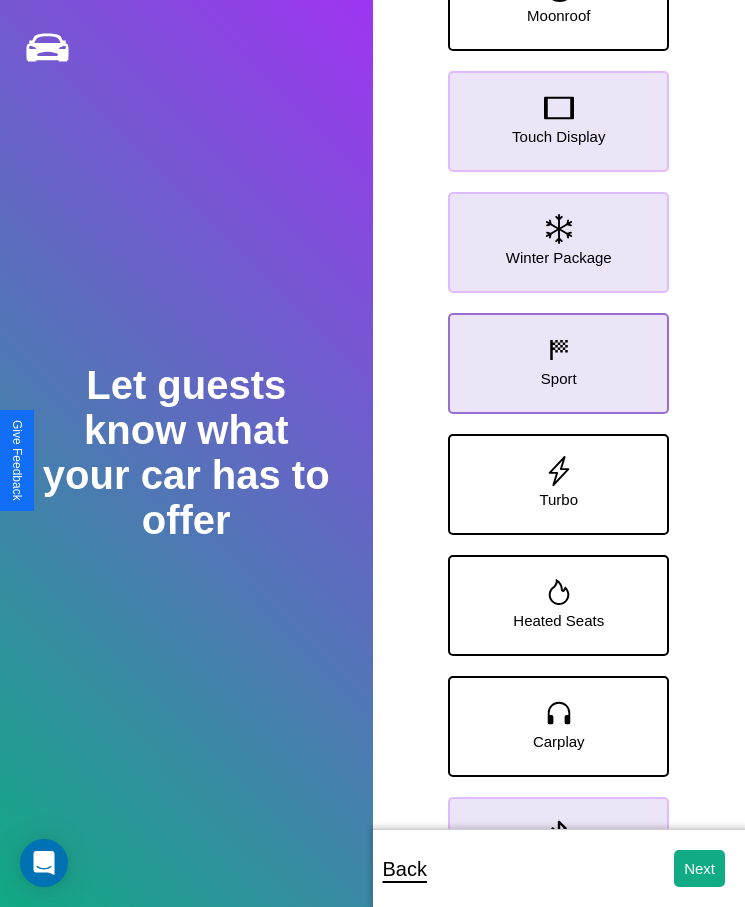 click 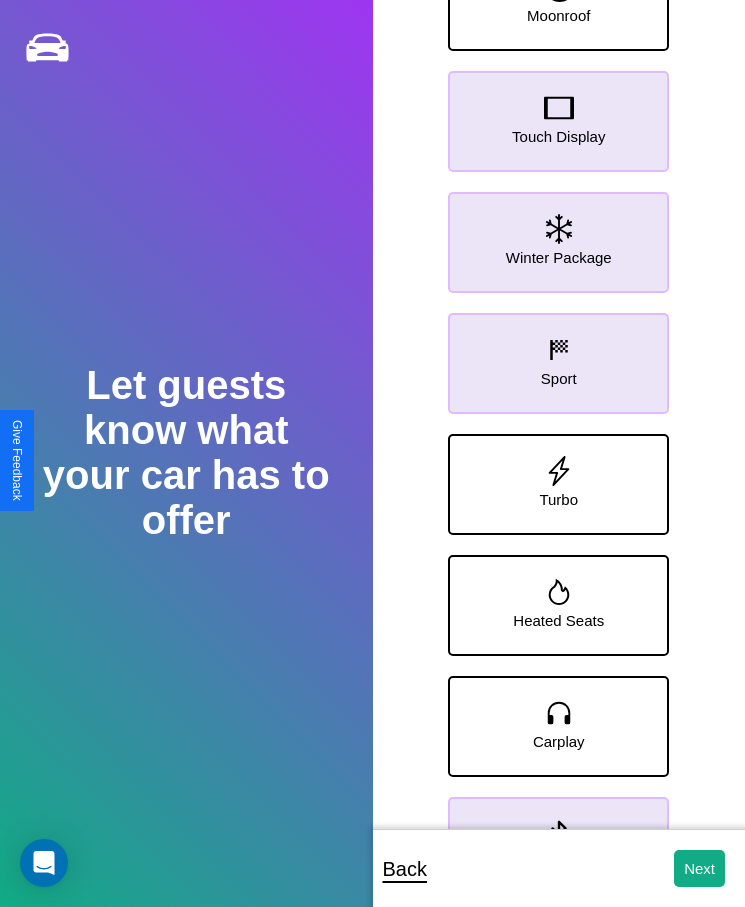 click 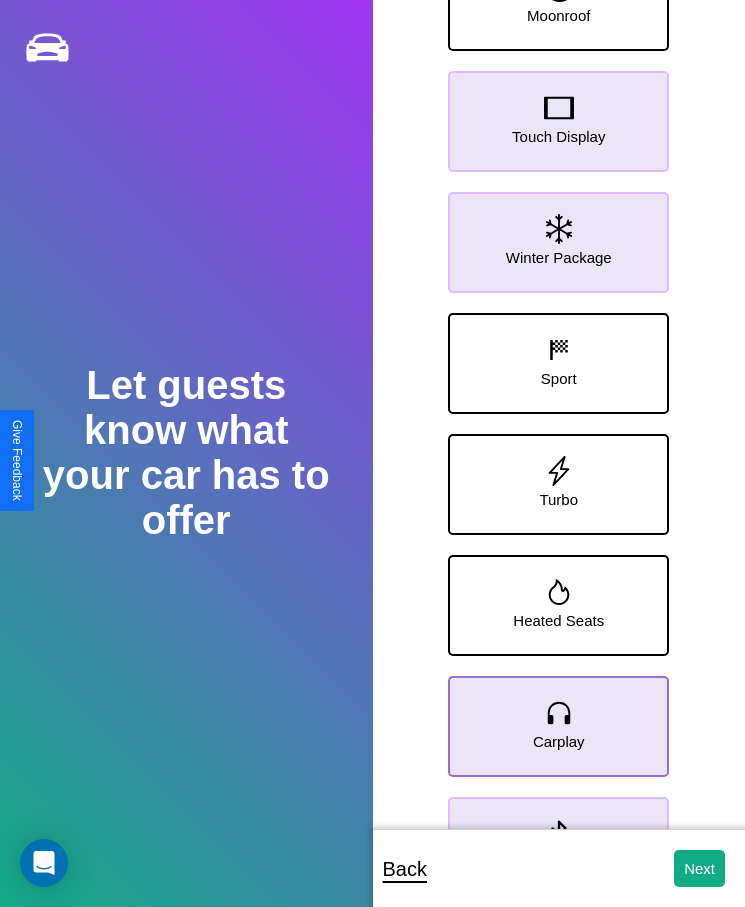 click 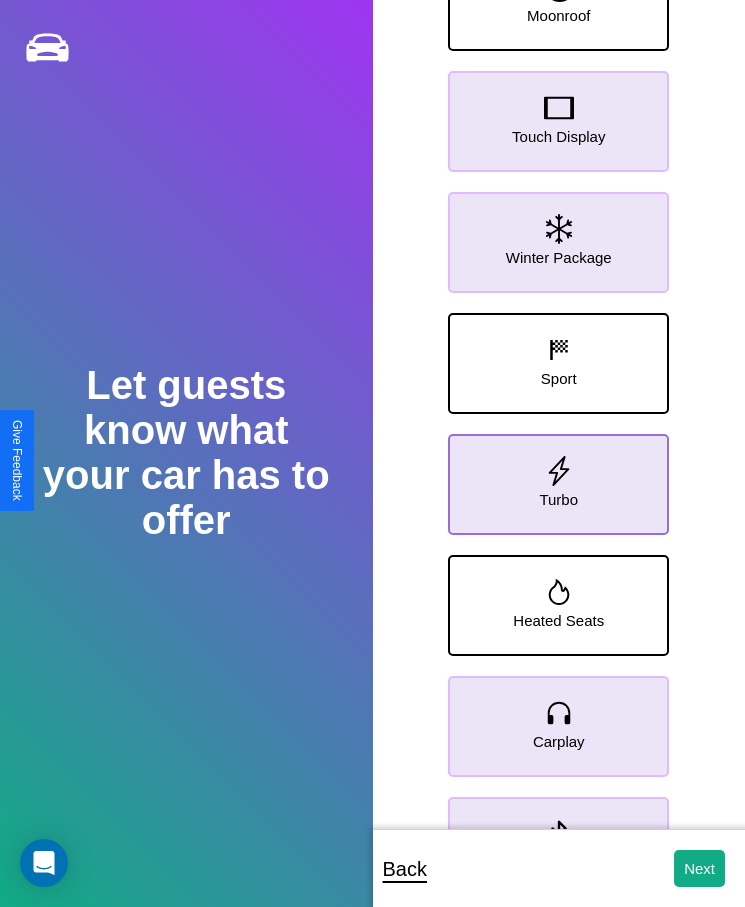 click 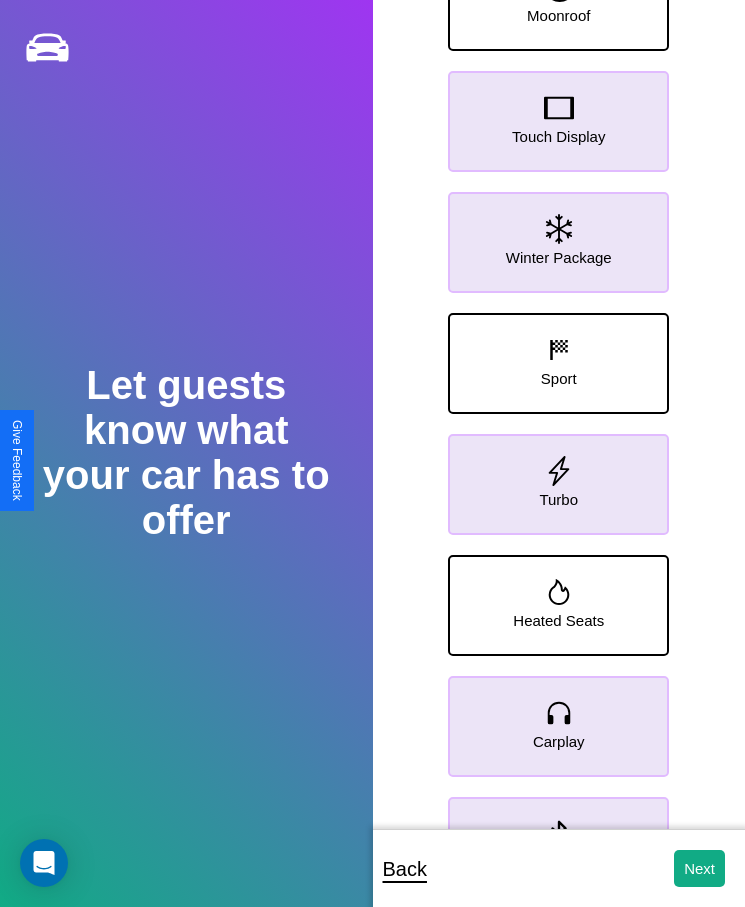 click 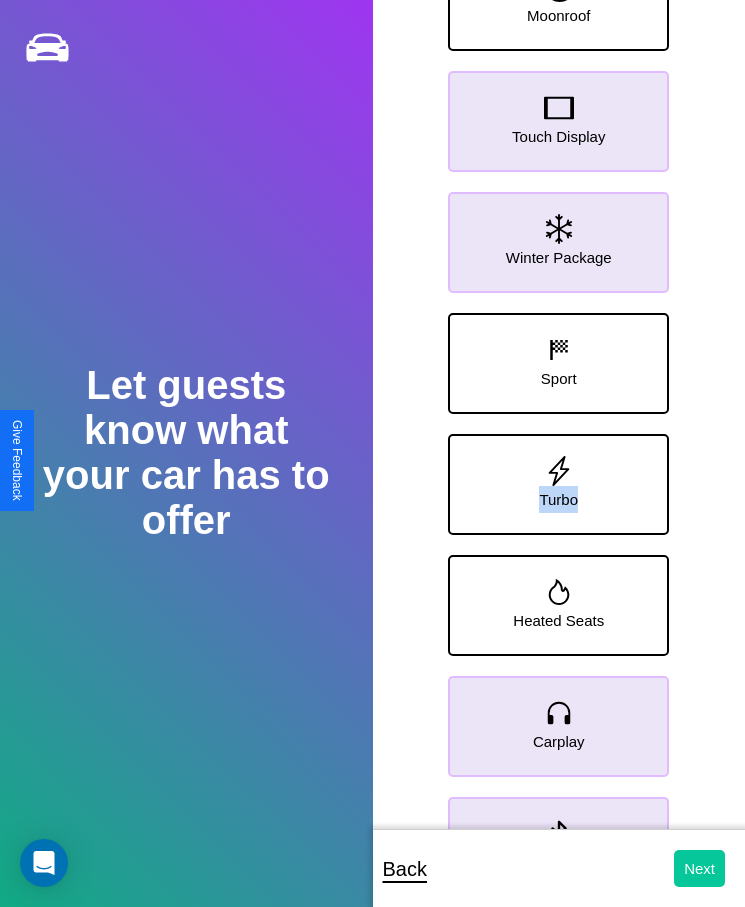 click on "Next" at bounding box center [699, 868] 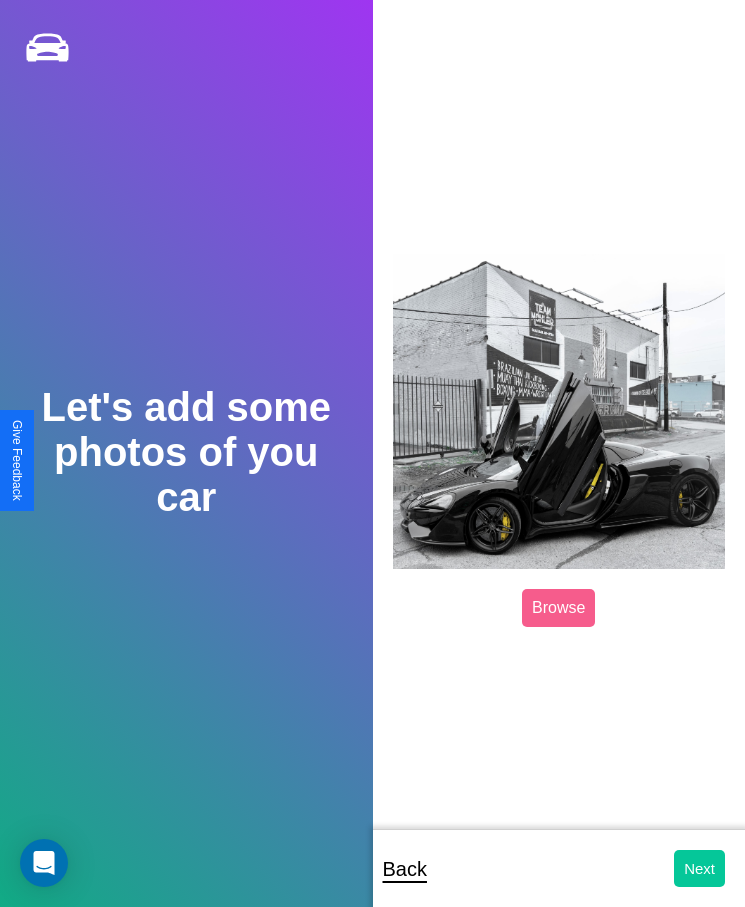 click on "Next" at bounding box center (699, 868) 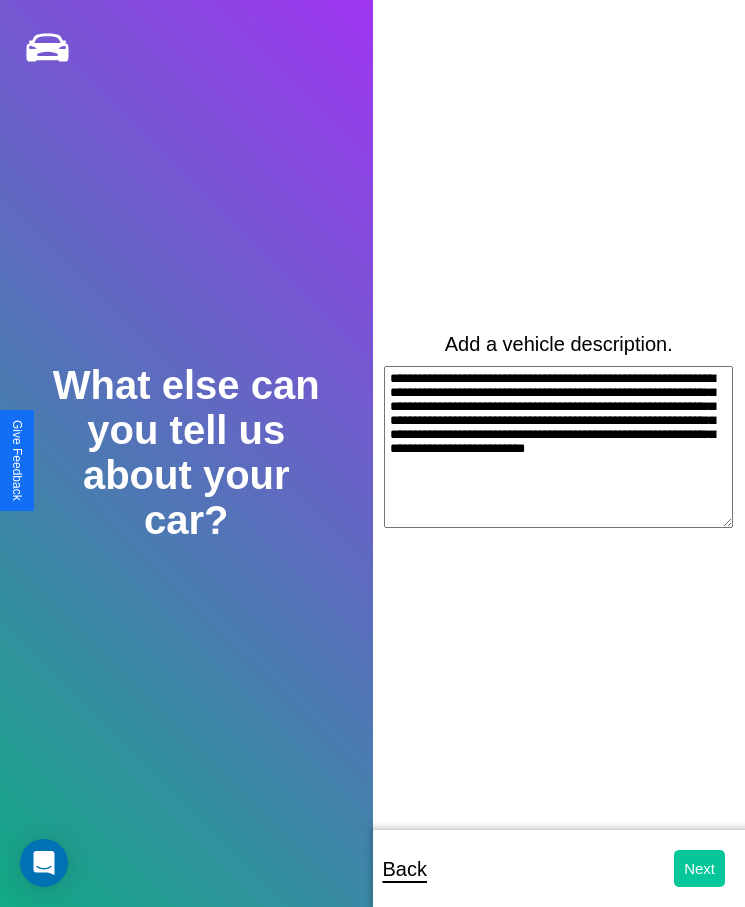 type on "**********" 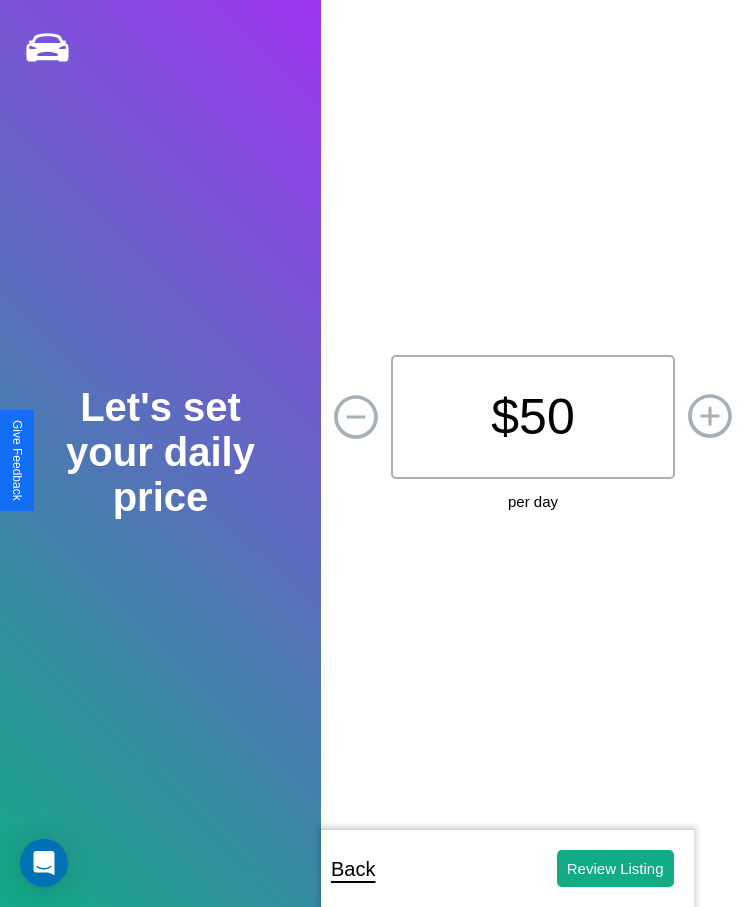 click on "$ 50" at bounding box center [533, 417] 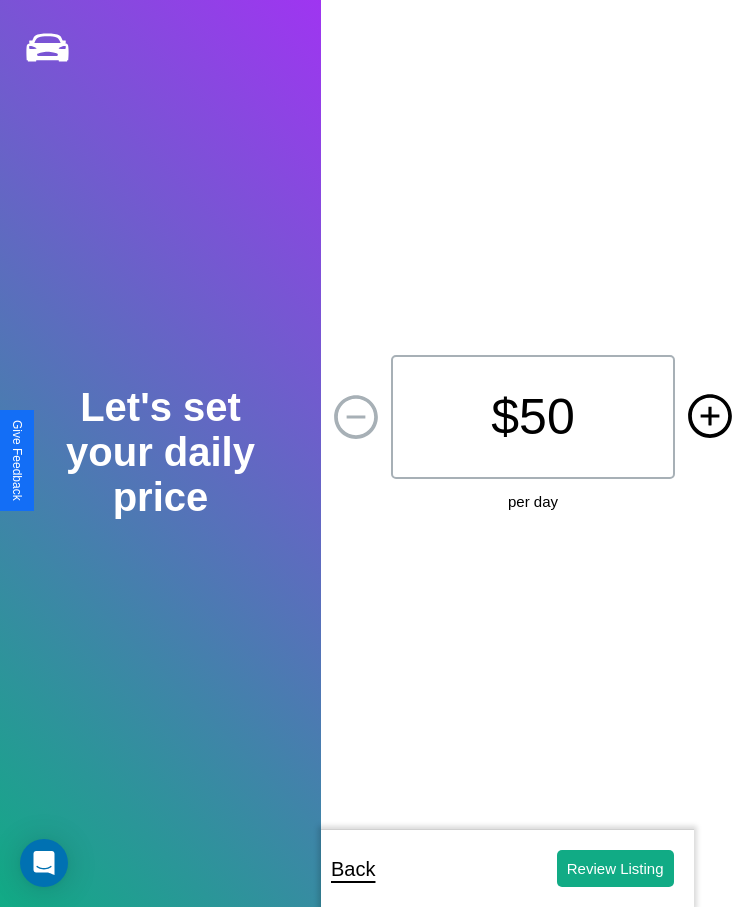 click 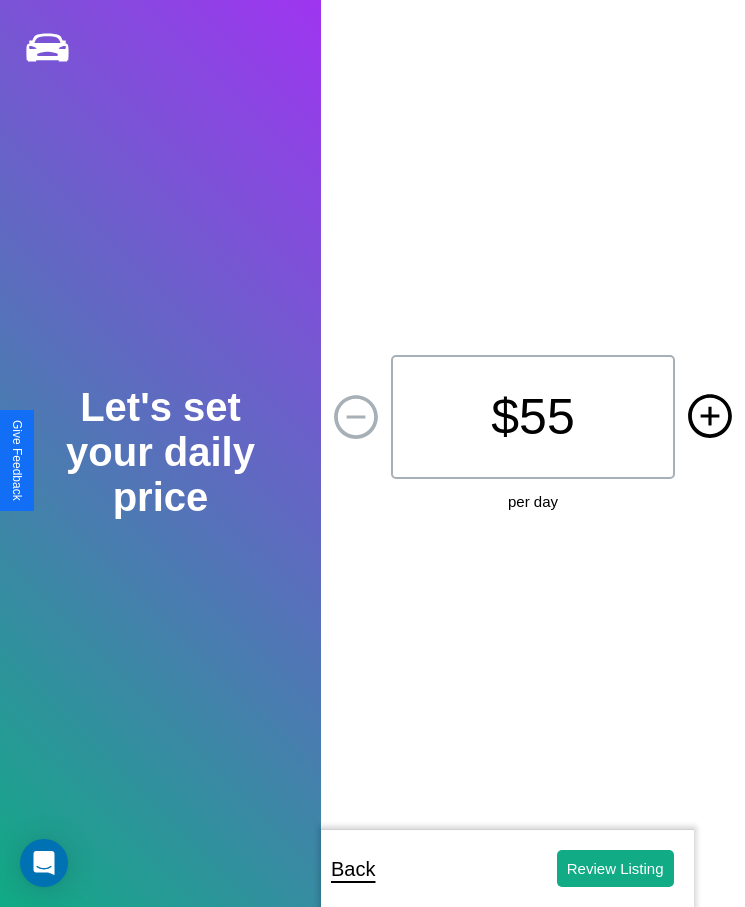 click 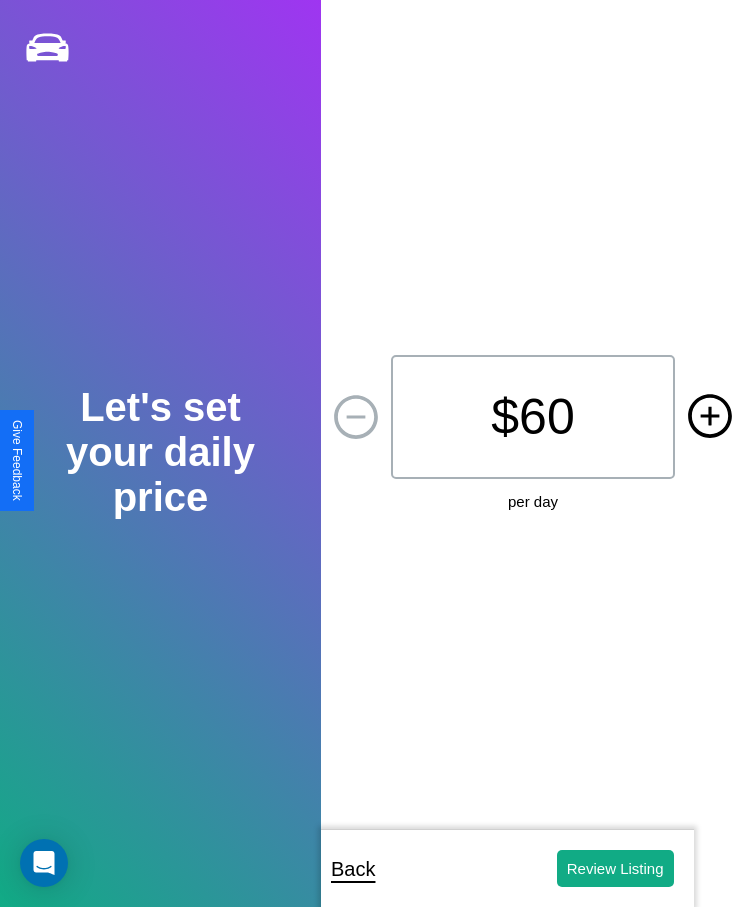 click 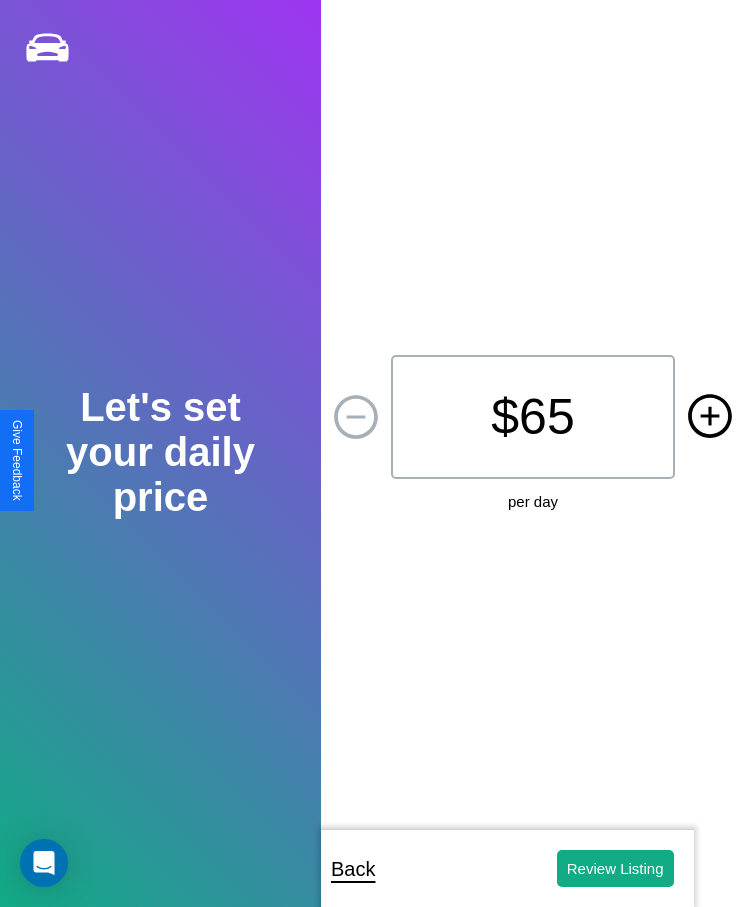 click 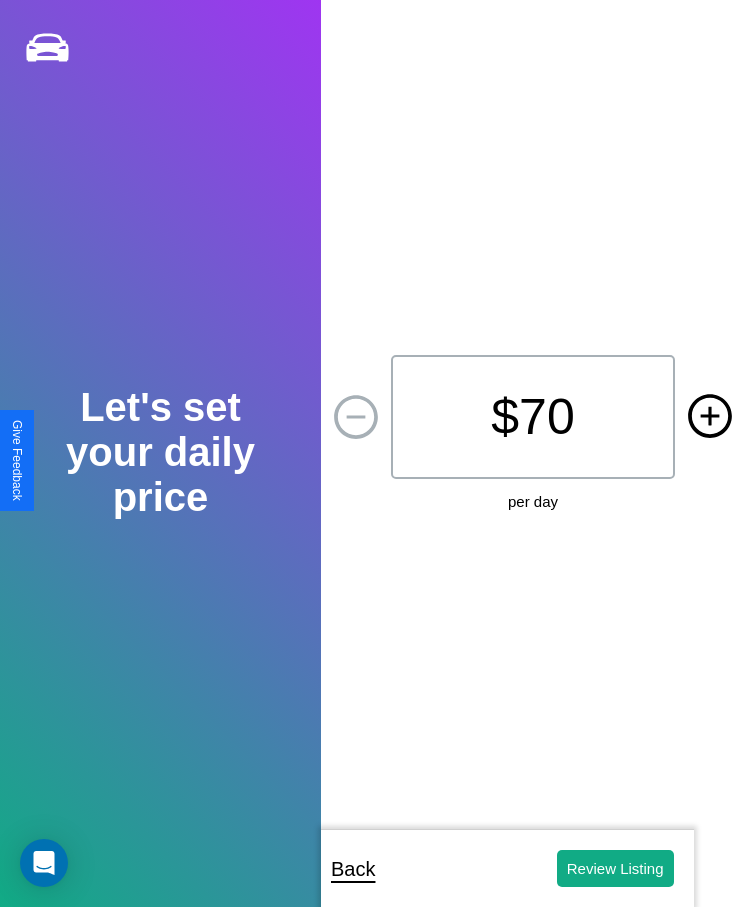 click 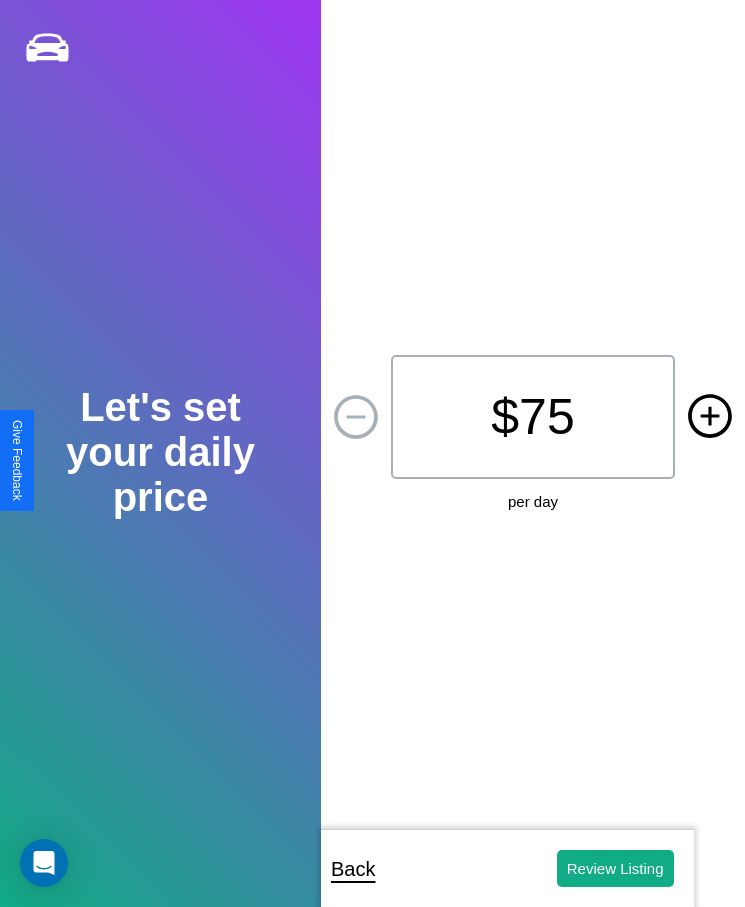 click 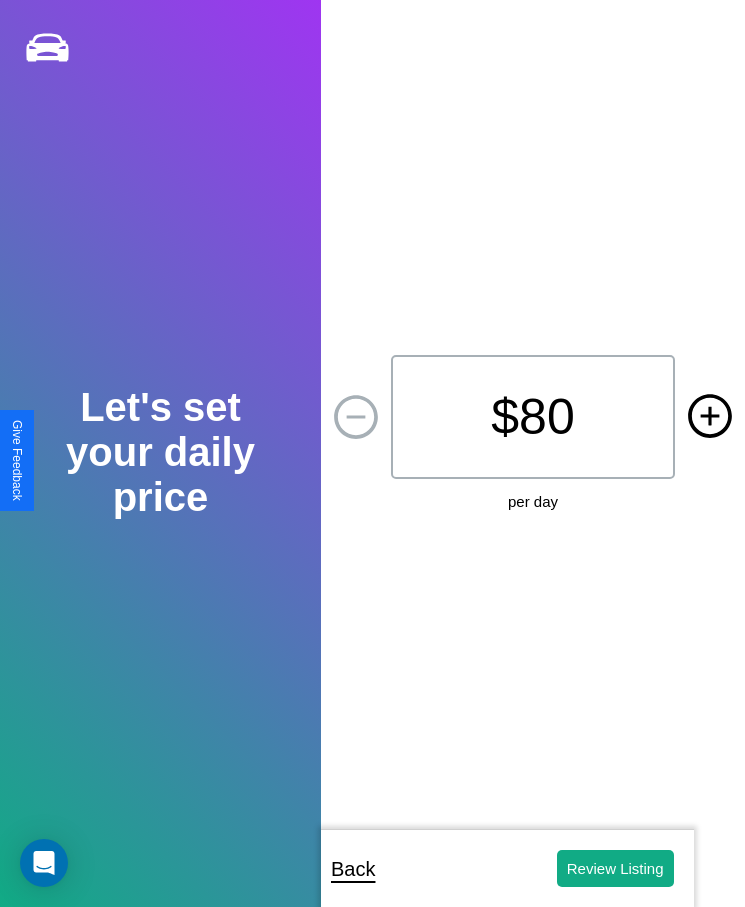click 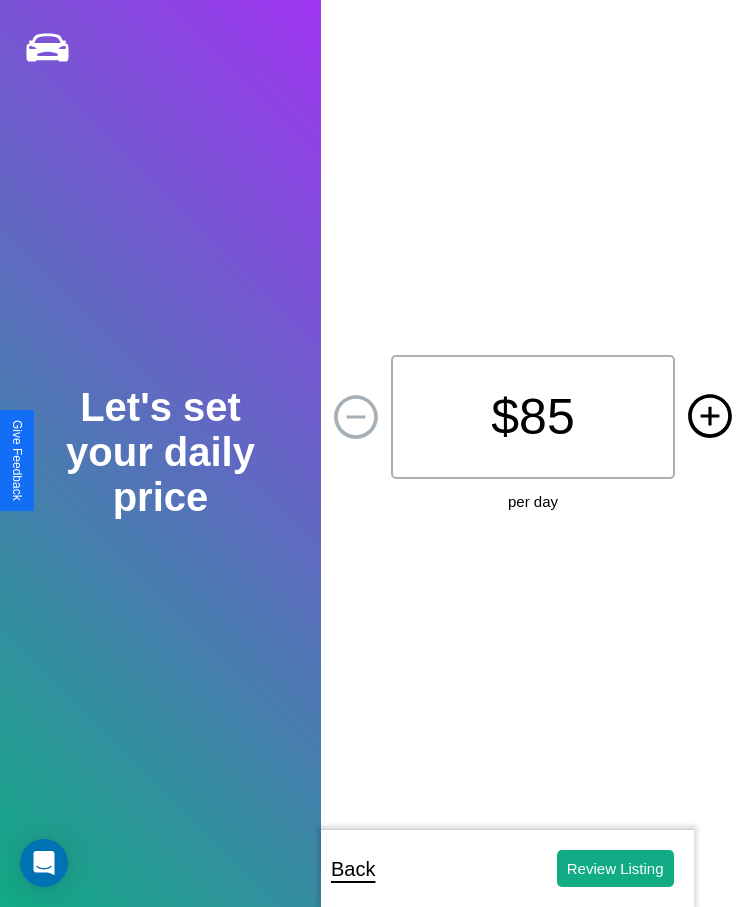 click 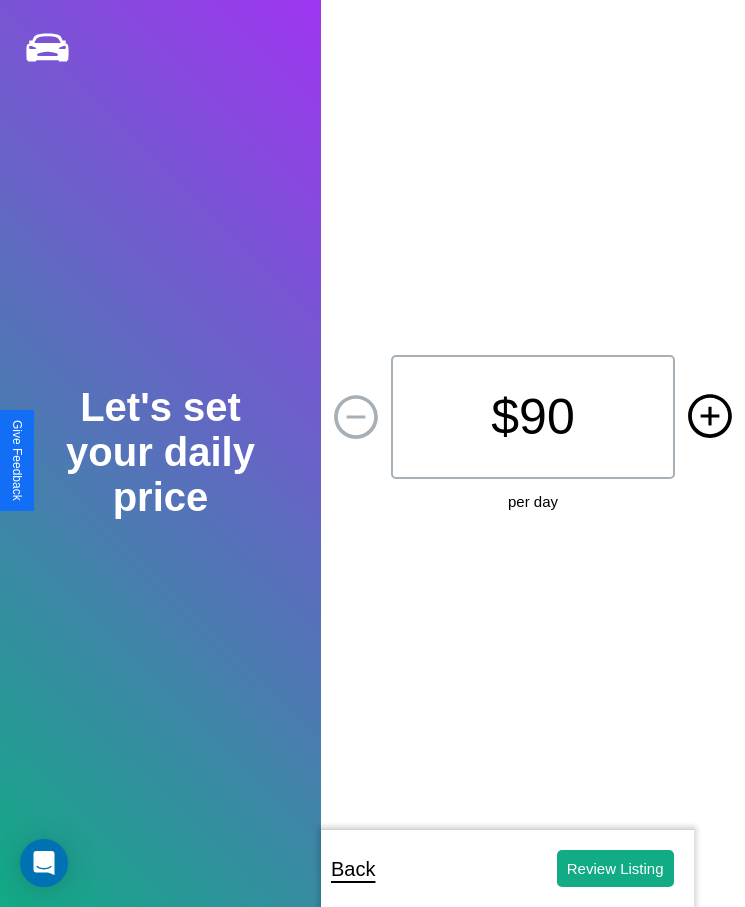 click 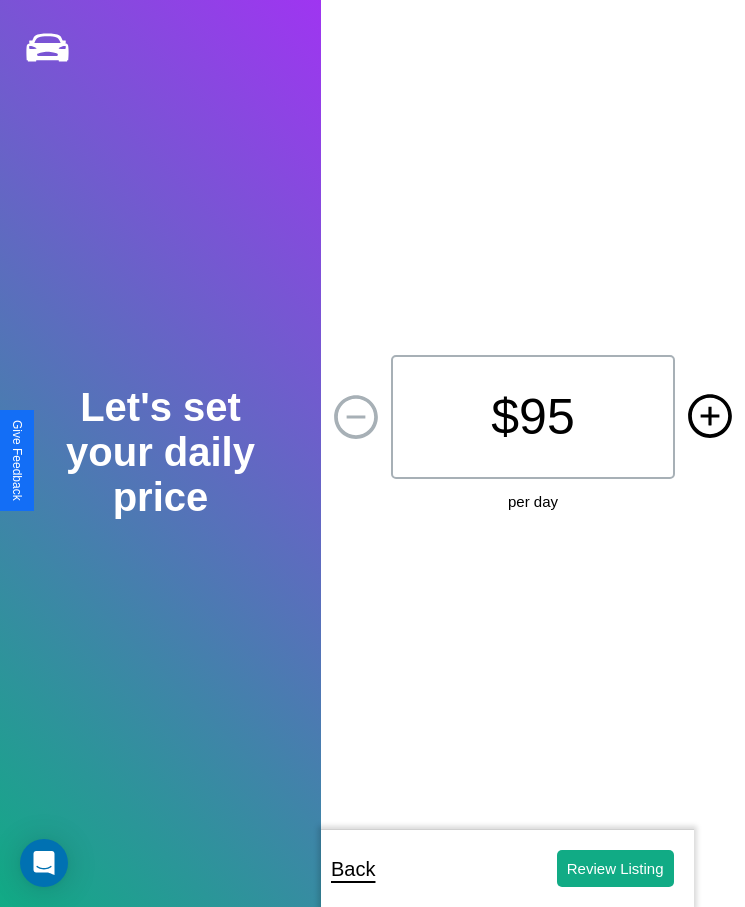 click 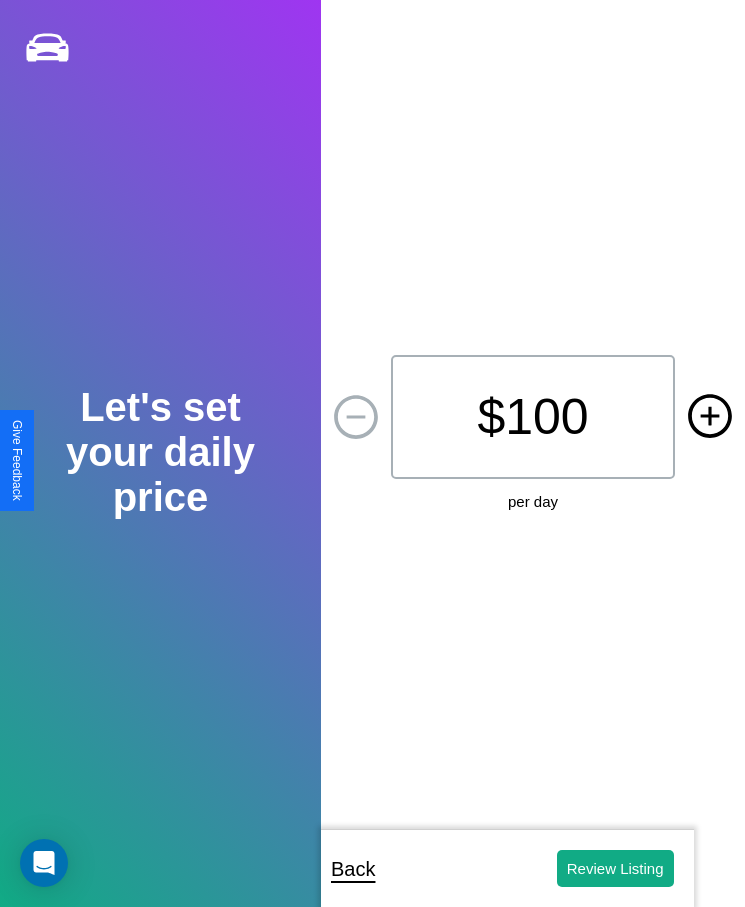 click 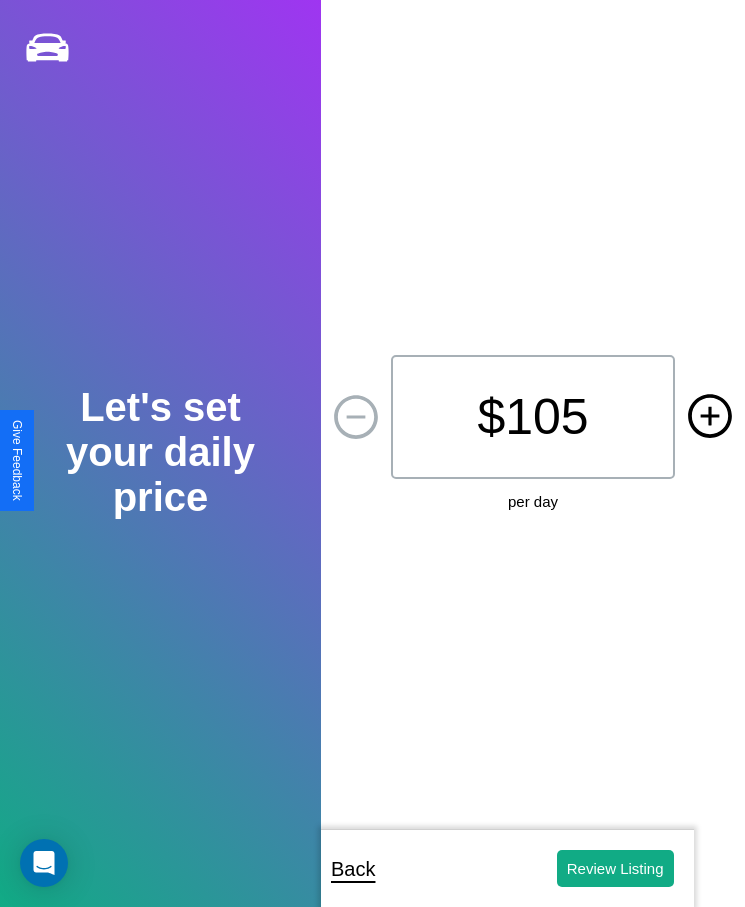 click 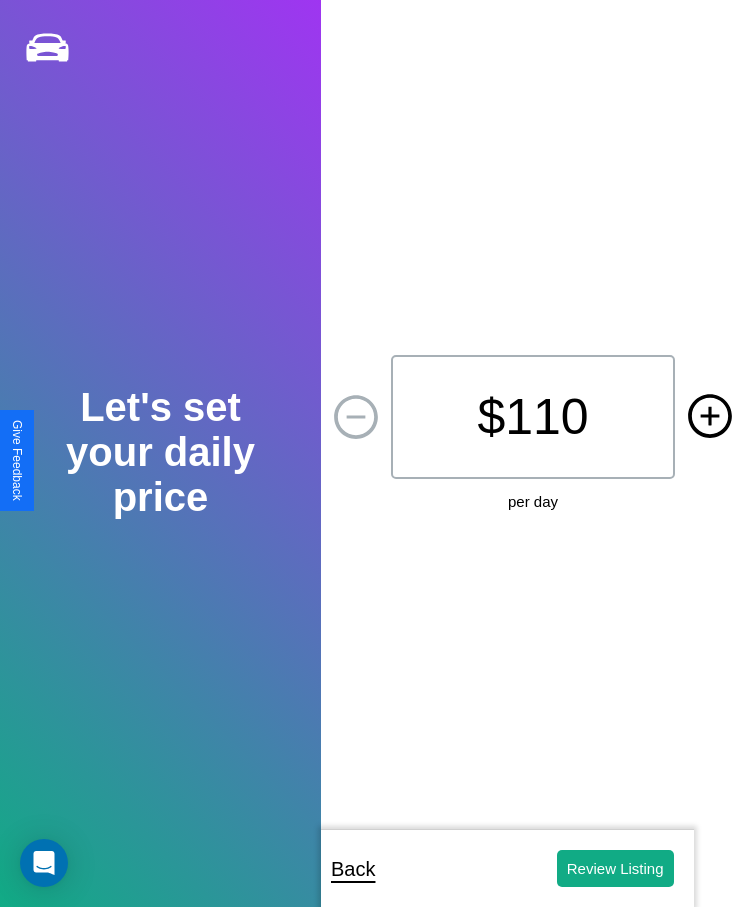 click 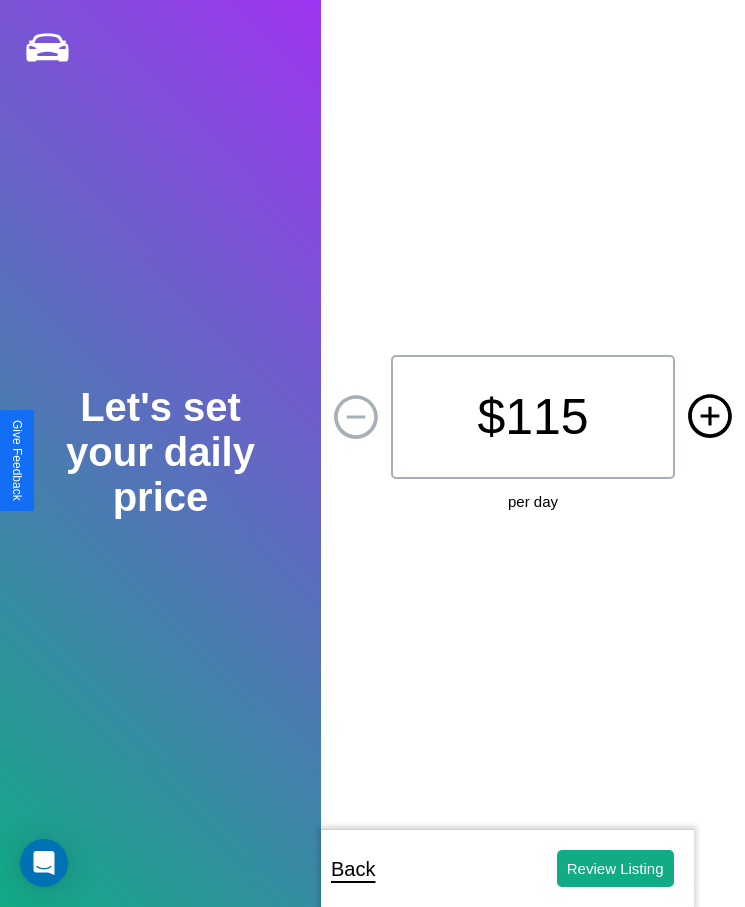 click 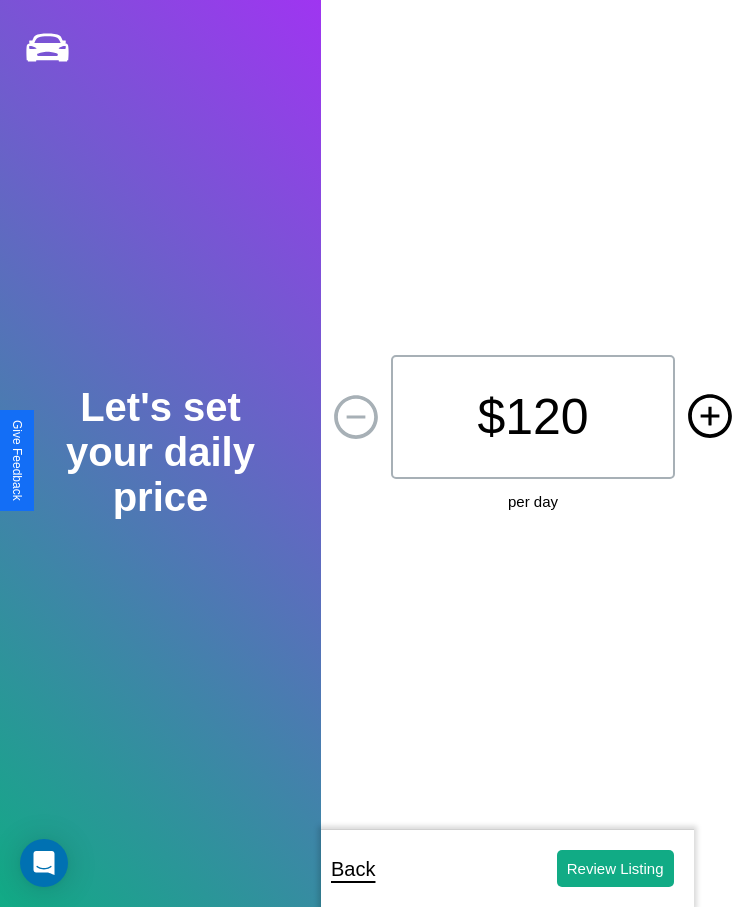 click 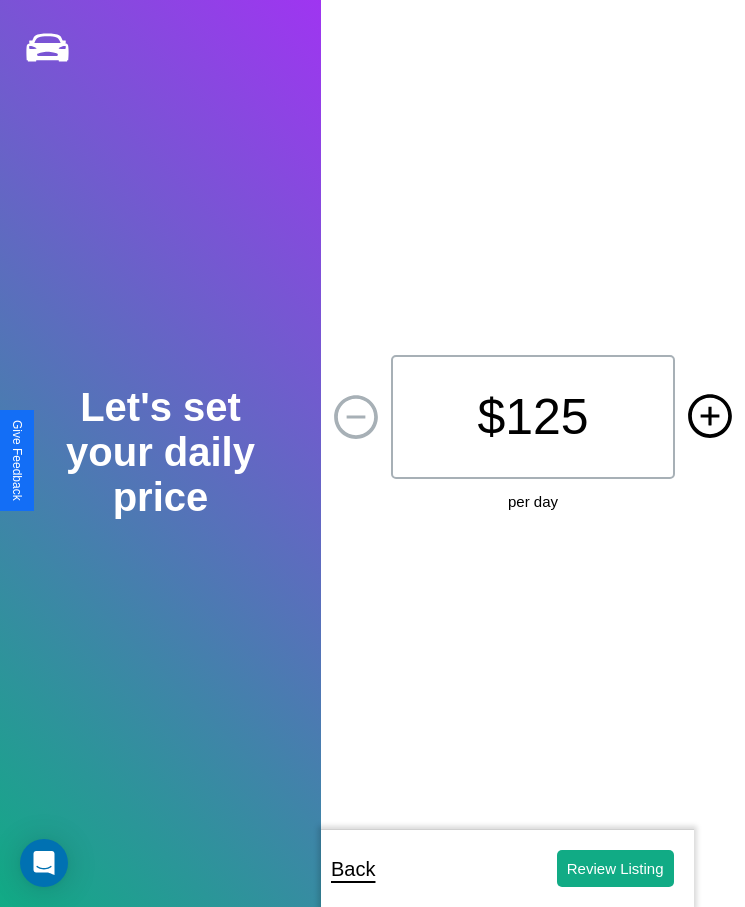 click 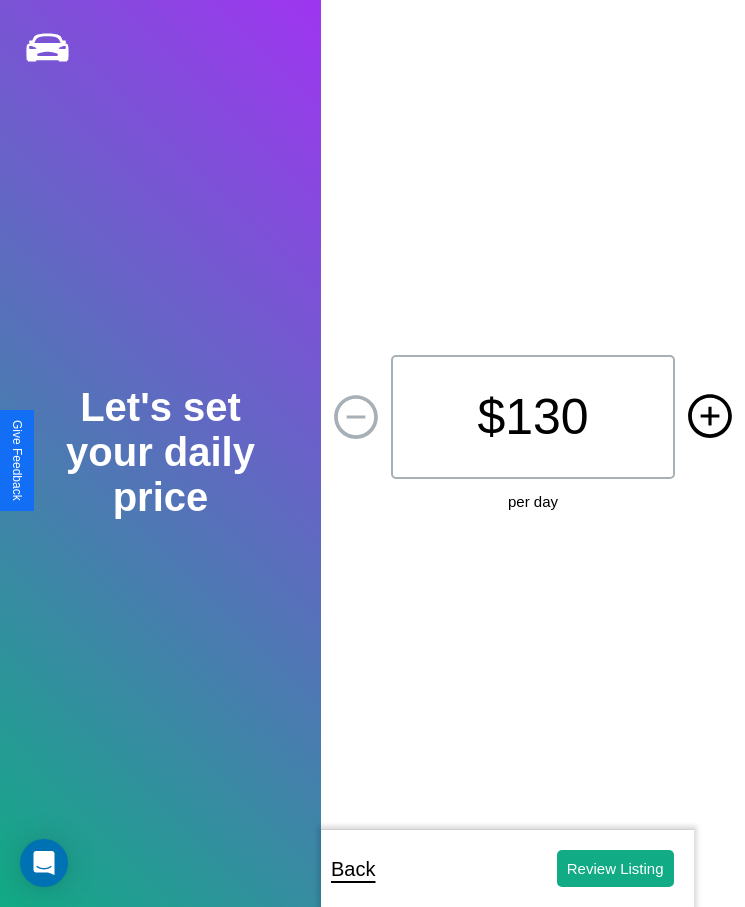 click 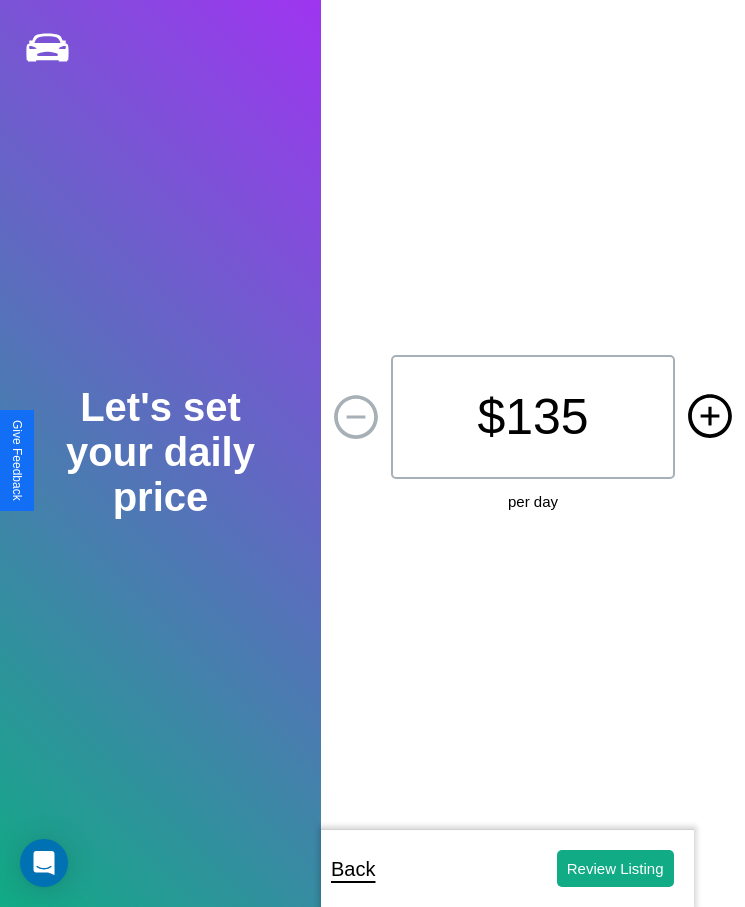 click 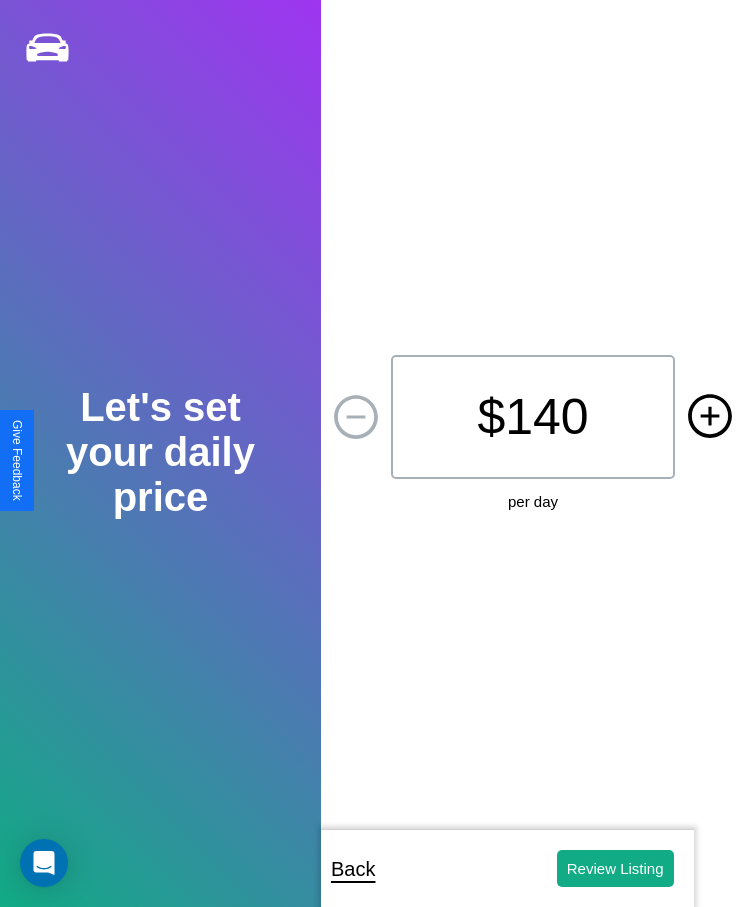 click 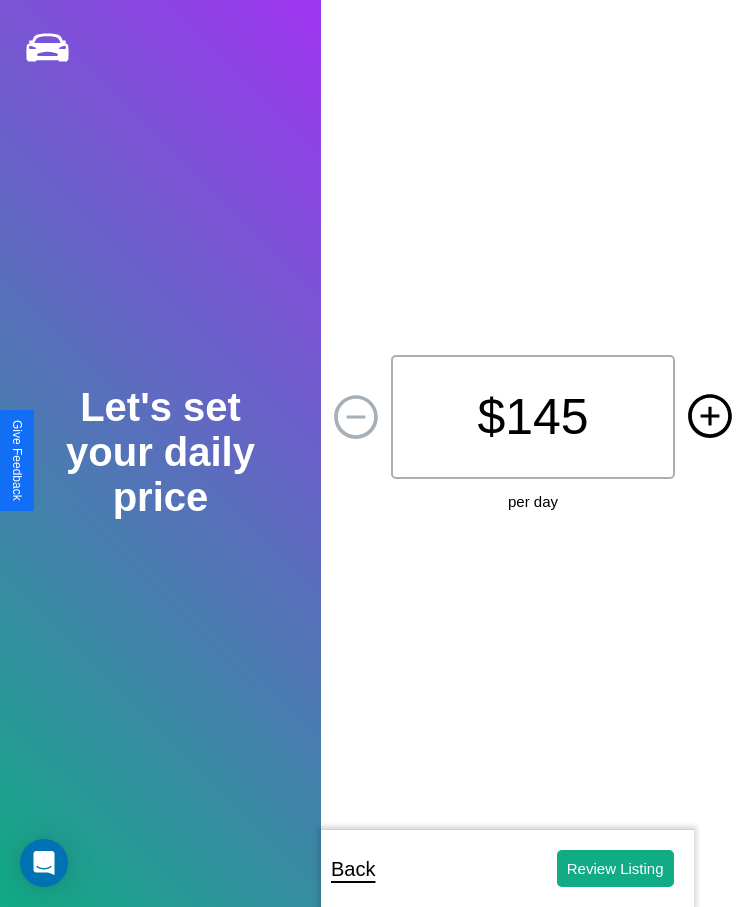 click 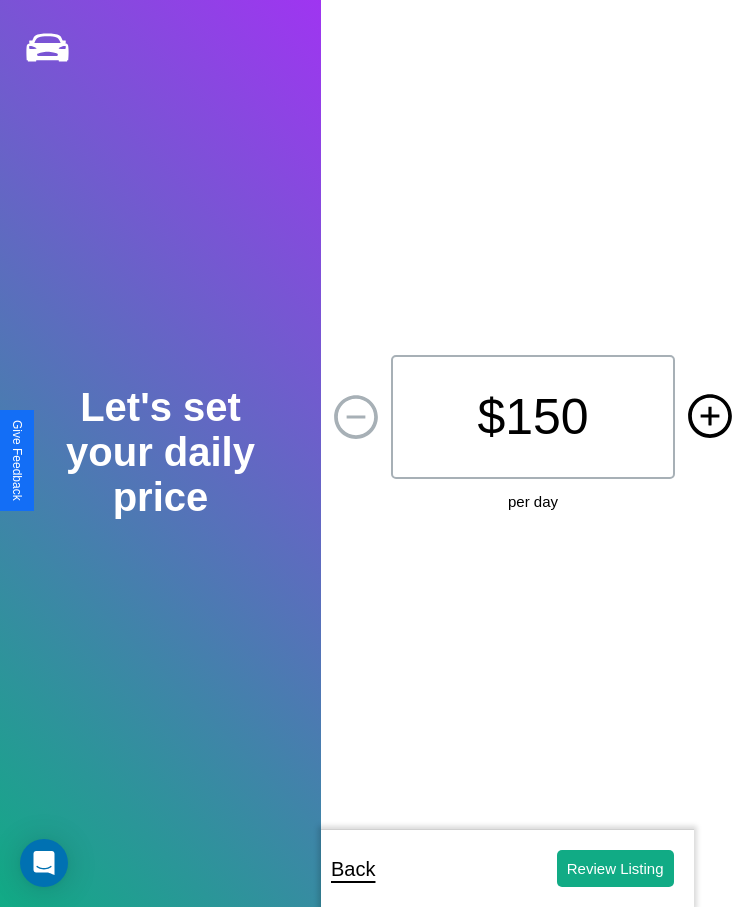 click 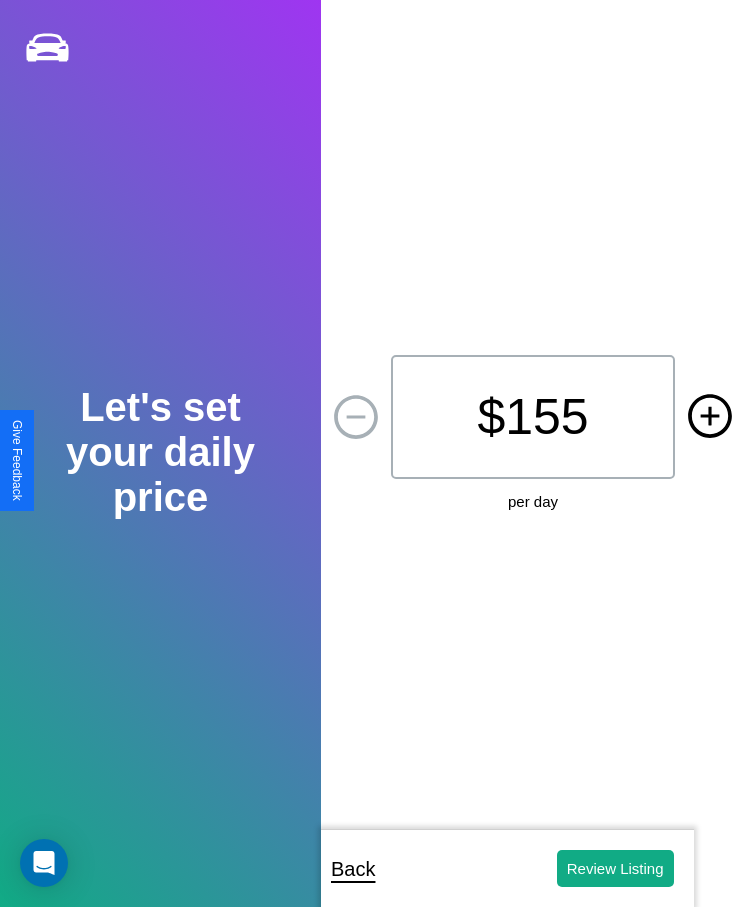 click 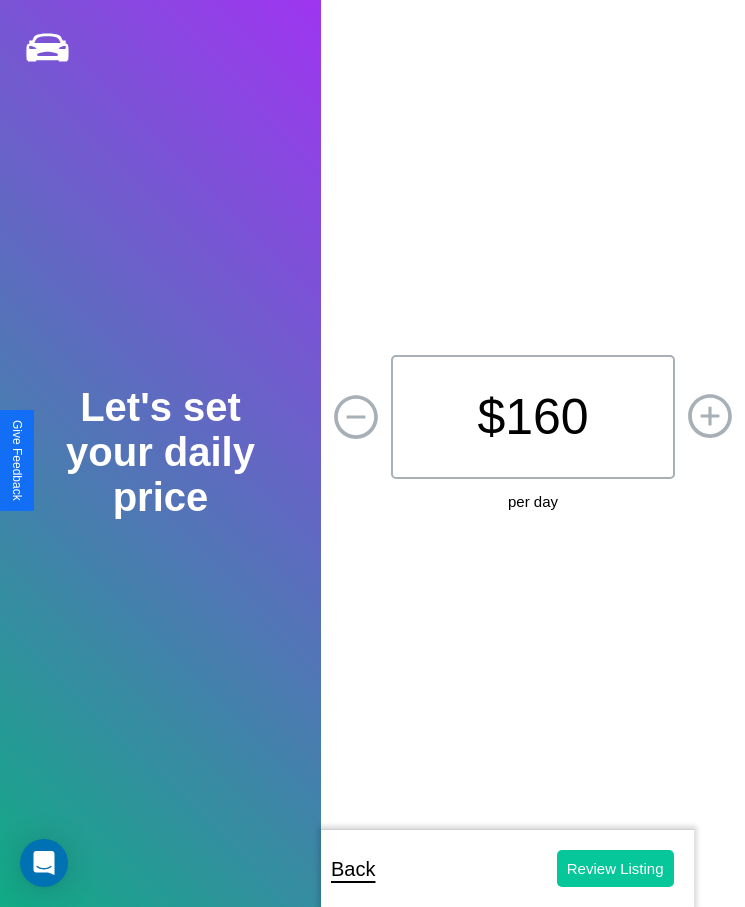 click on "Review Listing" at bounding box center (615, 868) 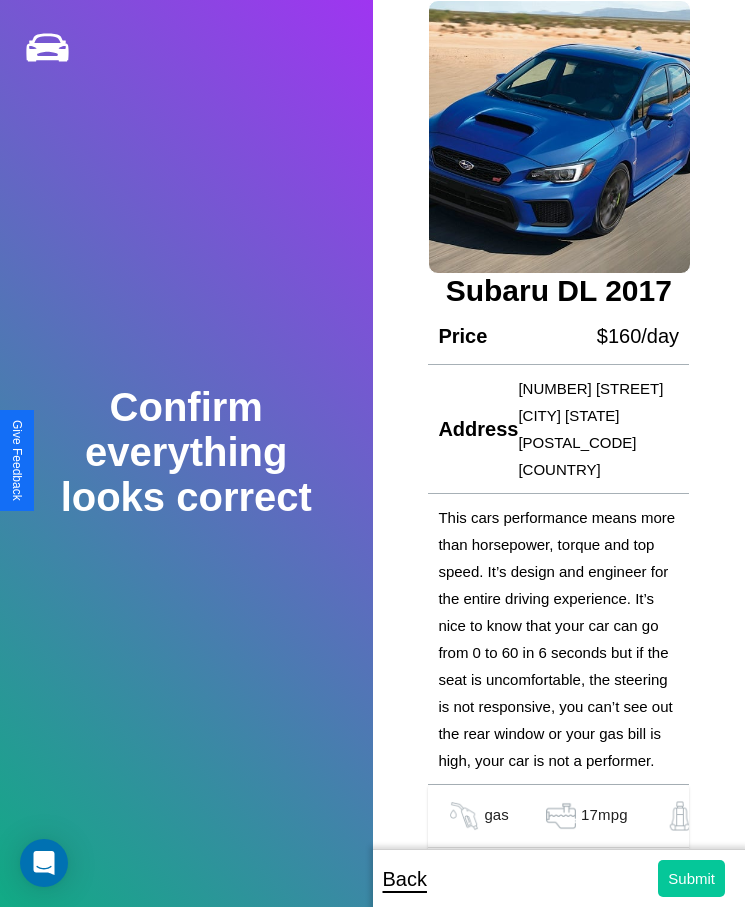 click on "Submit" at bounding box center (691, 878) 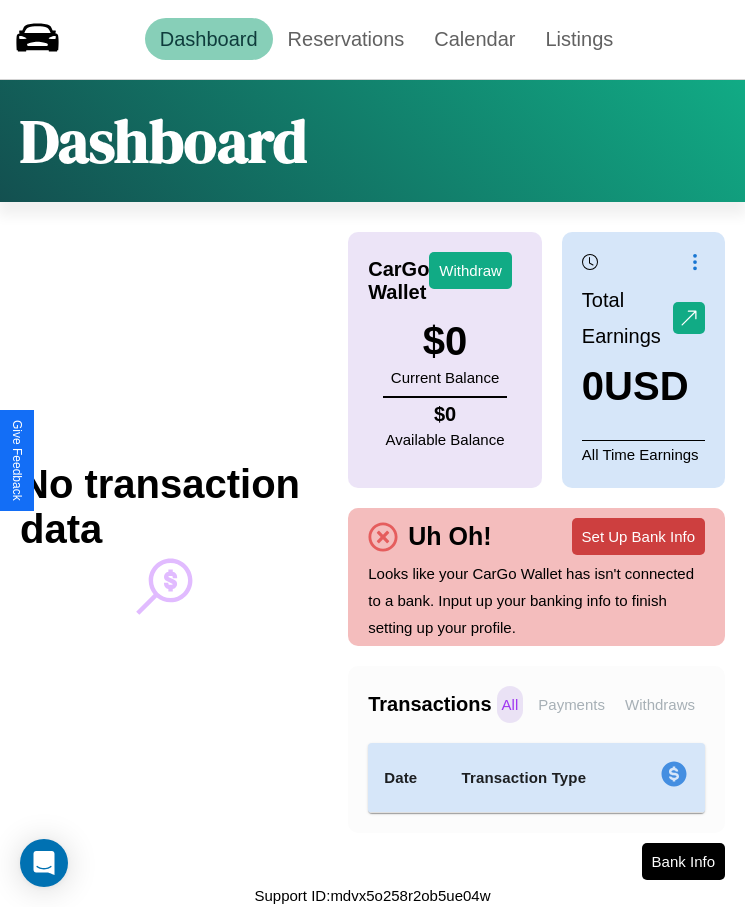 click on "Set Up Bank Info" at bounding box center [638, 536] 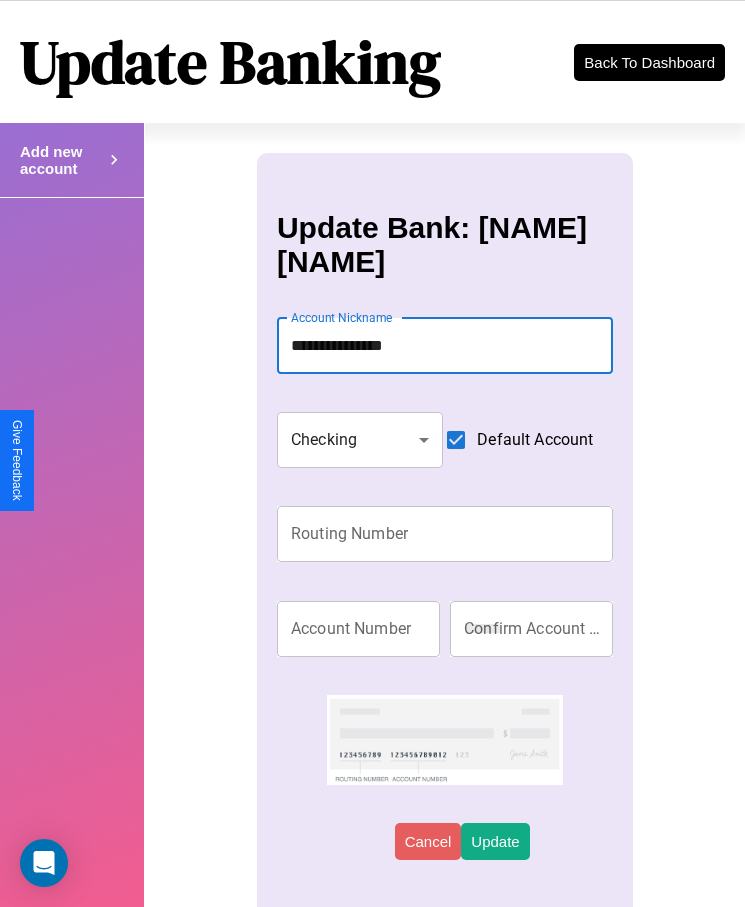 type on "**********" 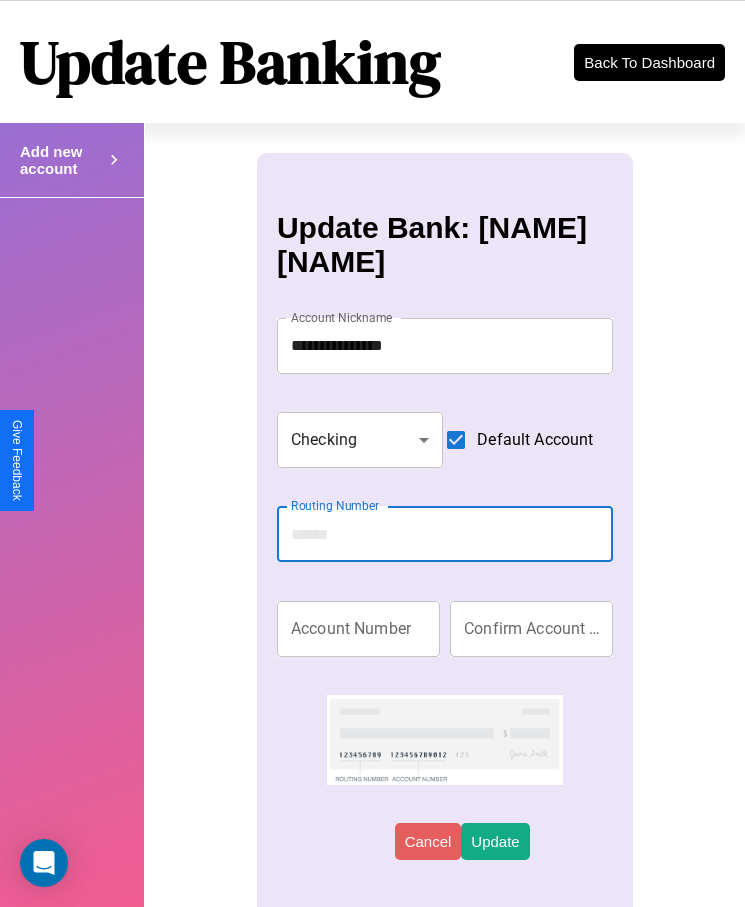 click on "Routing Number" at bounding box center (445, 534) 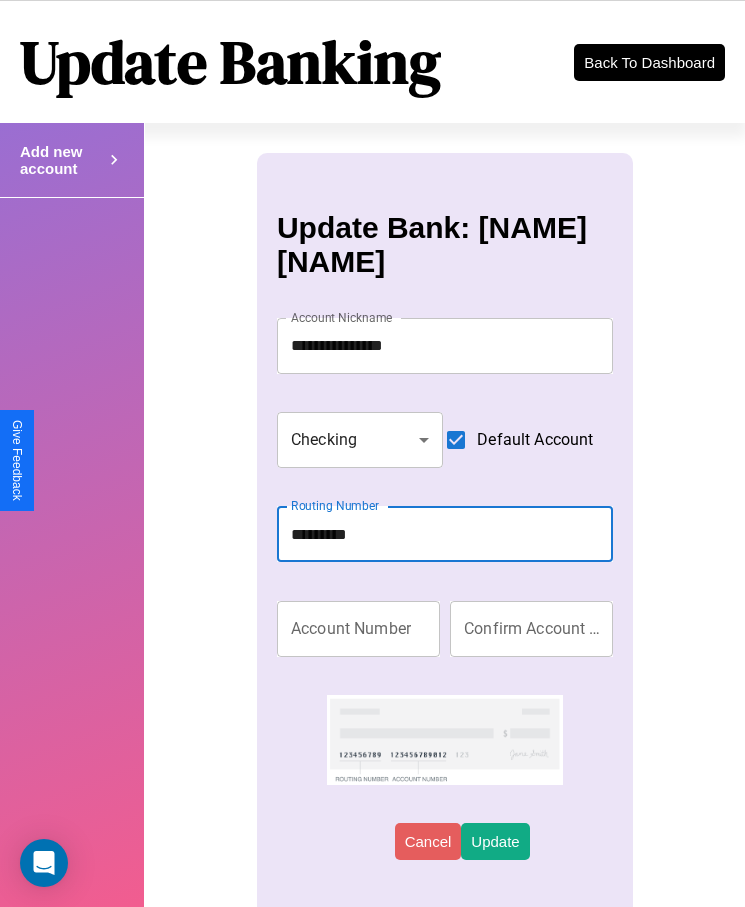 type on "*********" 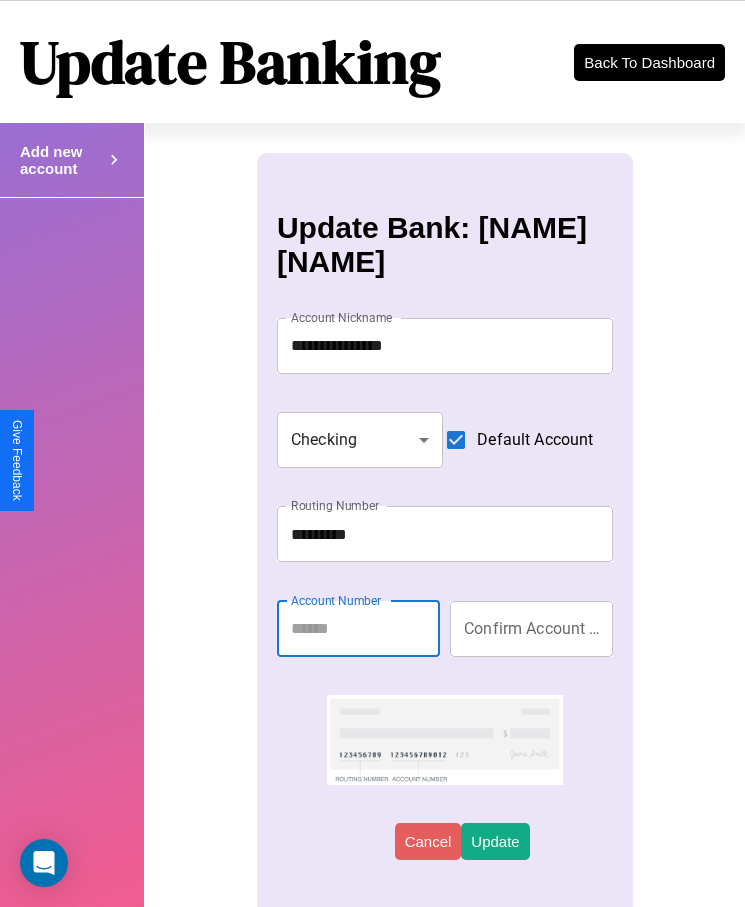 click on "Account Number" at bounding box center (358, 629) 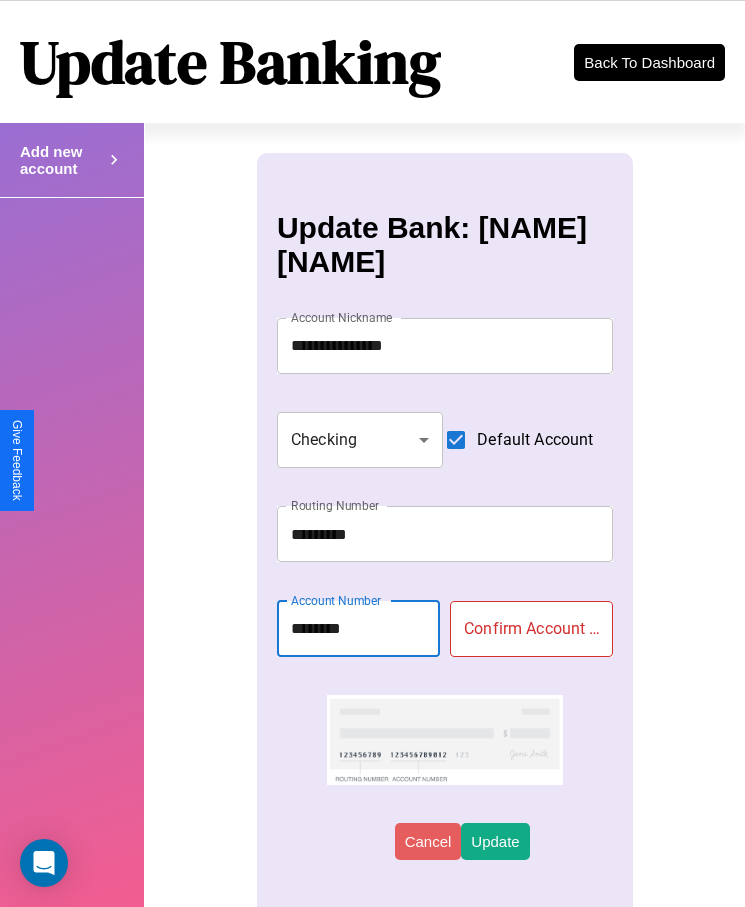 type on "********" 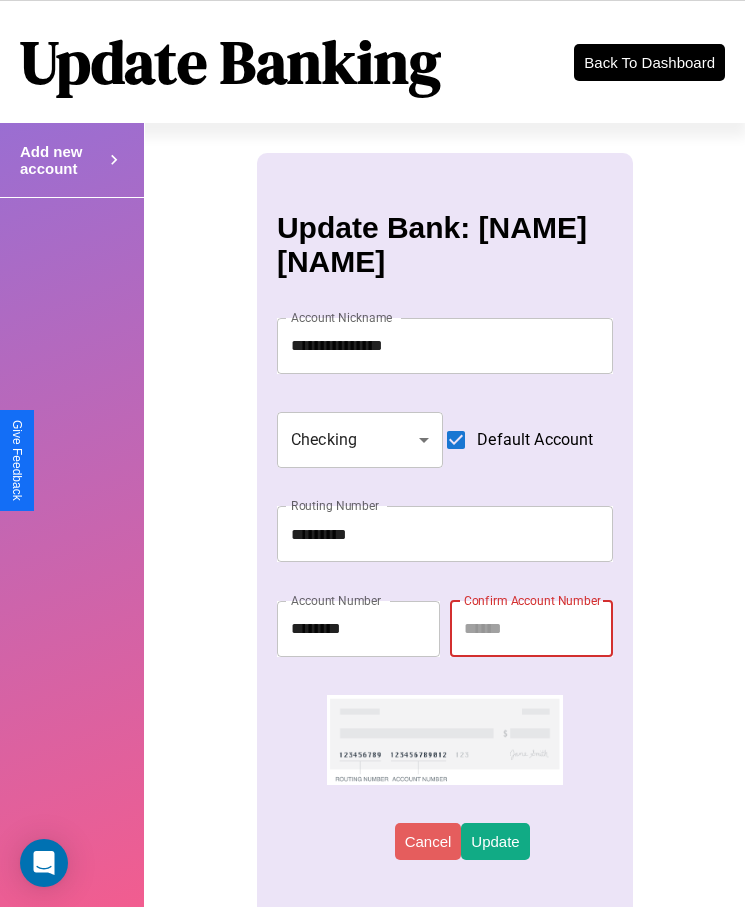 click on "Confirm Account Number Confirm Account Number" at bounding box center [531, 629] 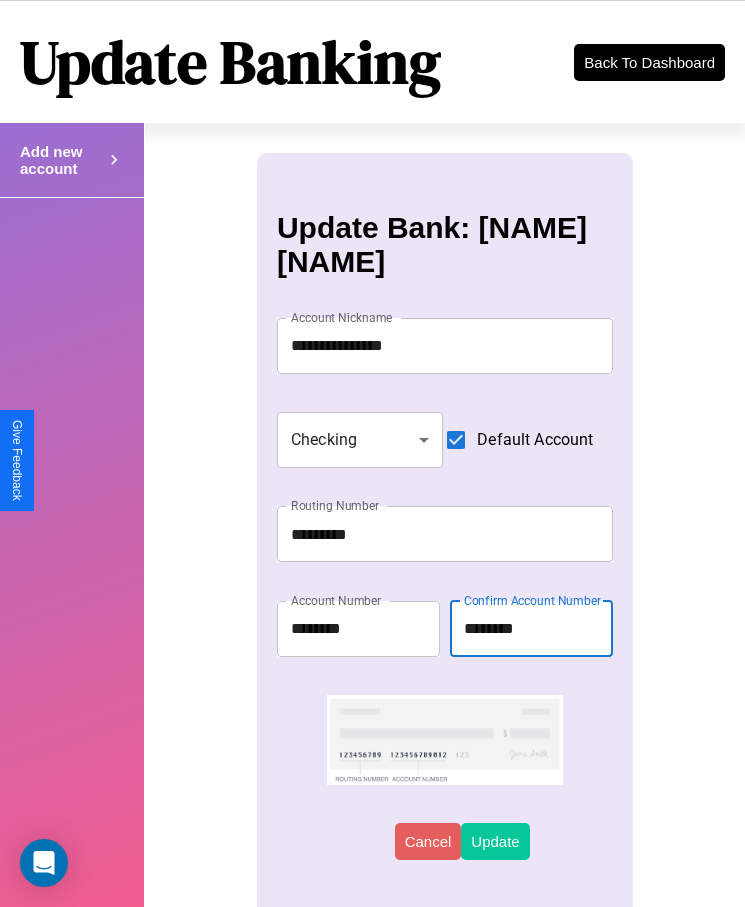 type on "********" 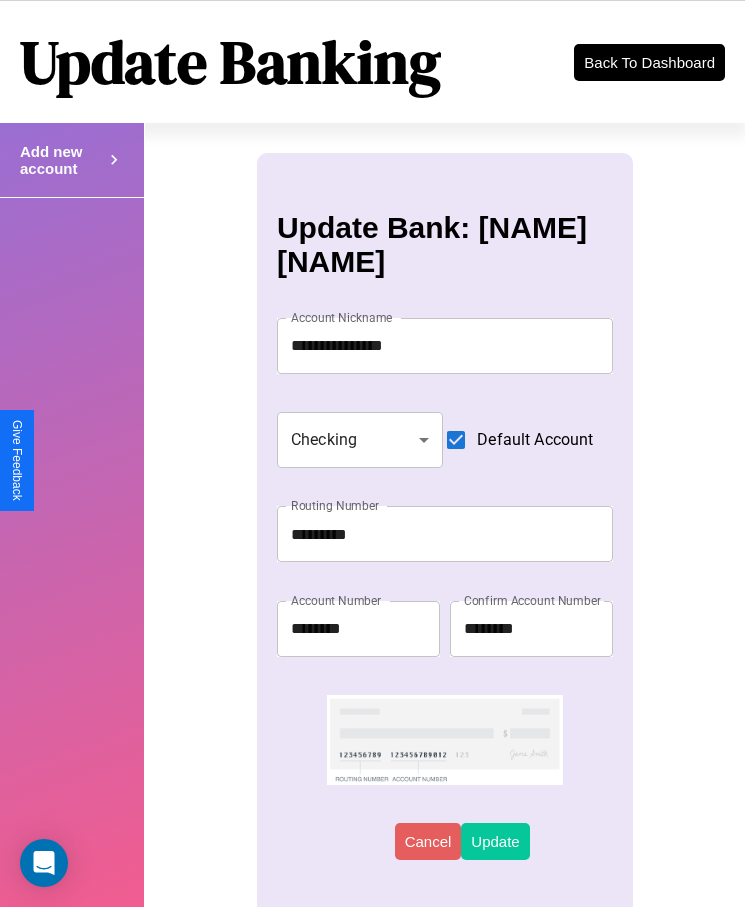 click on "Update" at bounding box center [495, 841] 